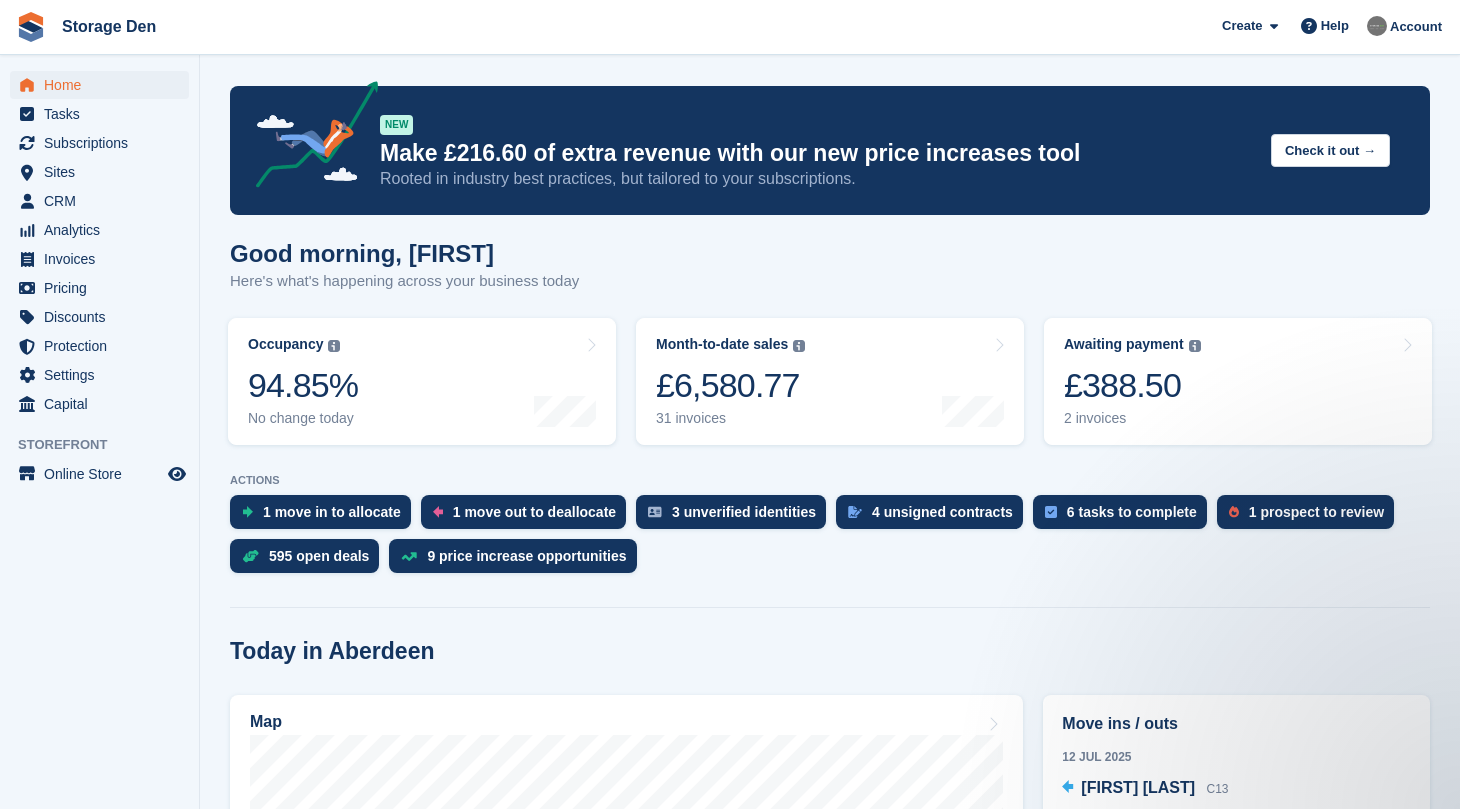 scroll, scrollTop: 0, scrollLeft: 0, axis: both 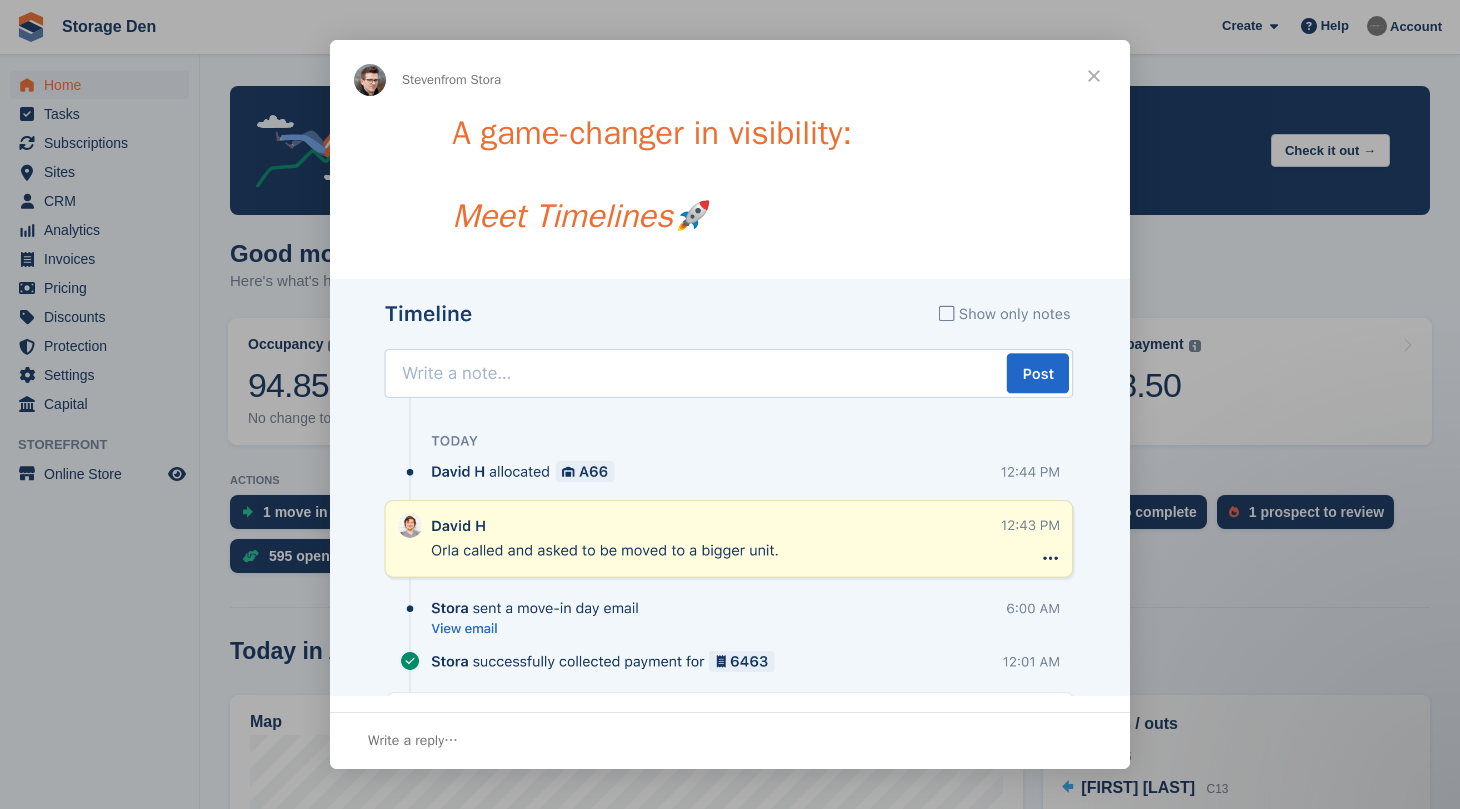 click at bounding box center (730, 404) 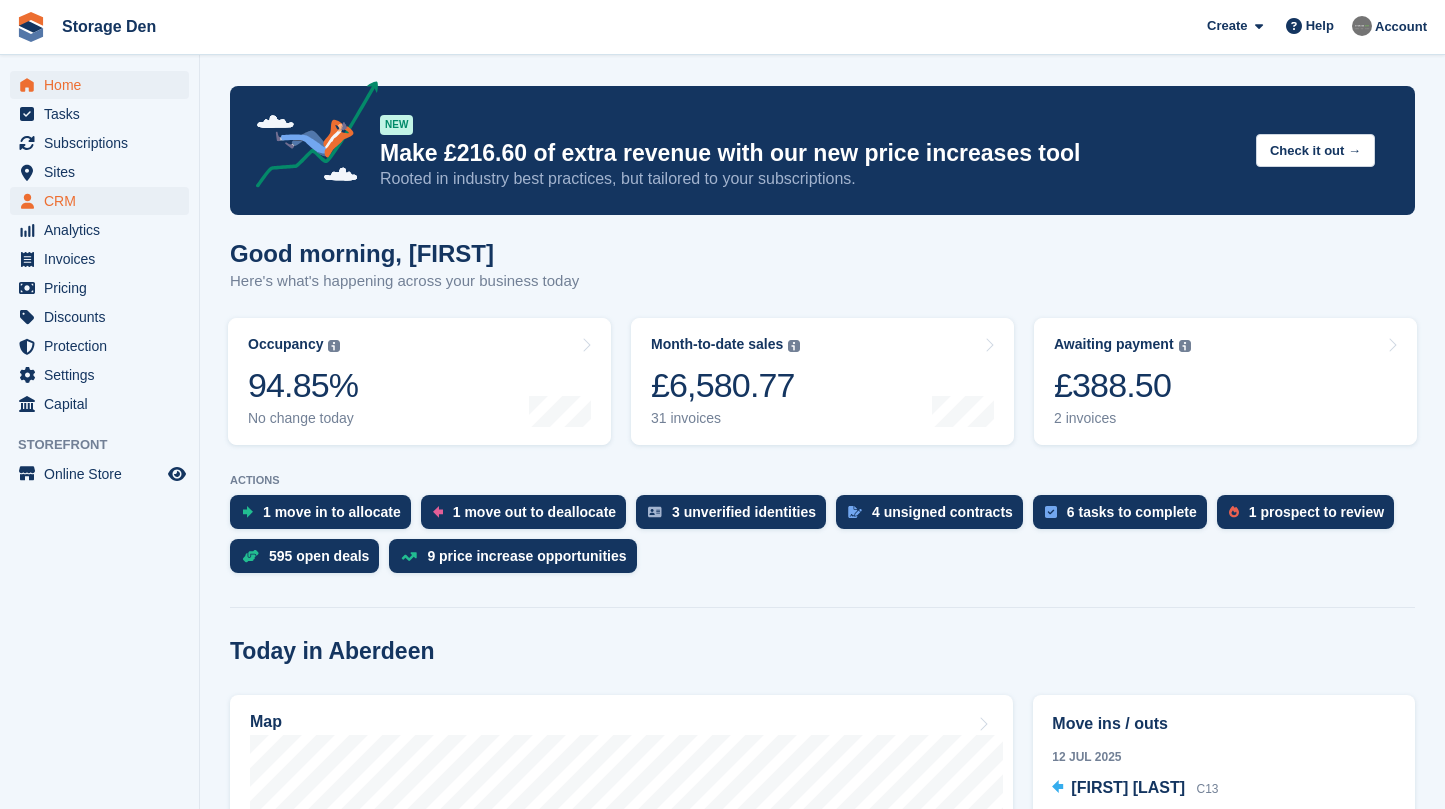 click on "CRM" at bounding box center (104, 201) 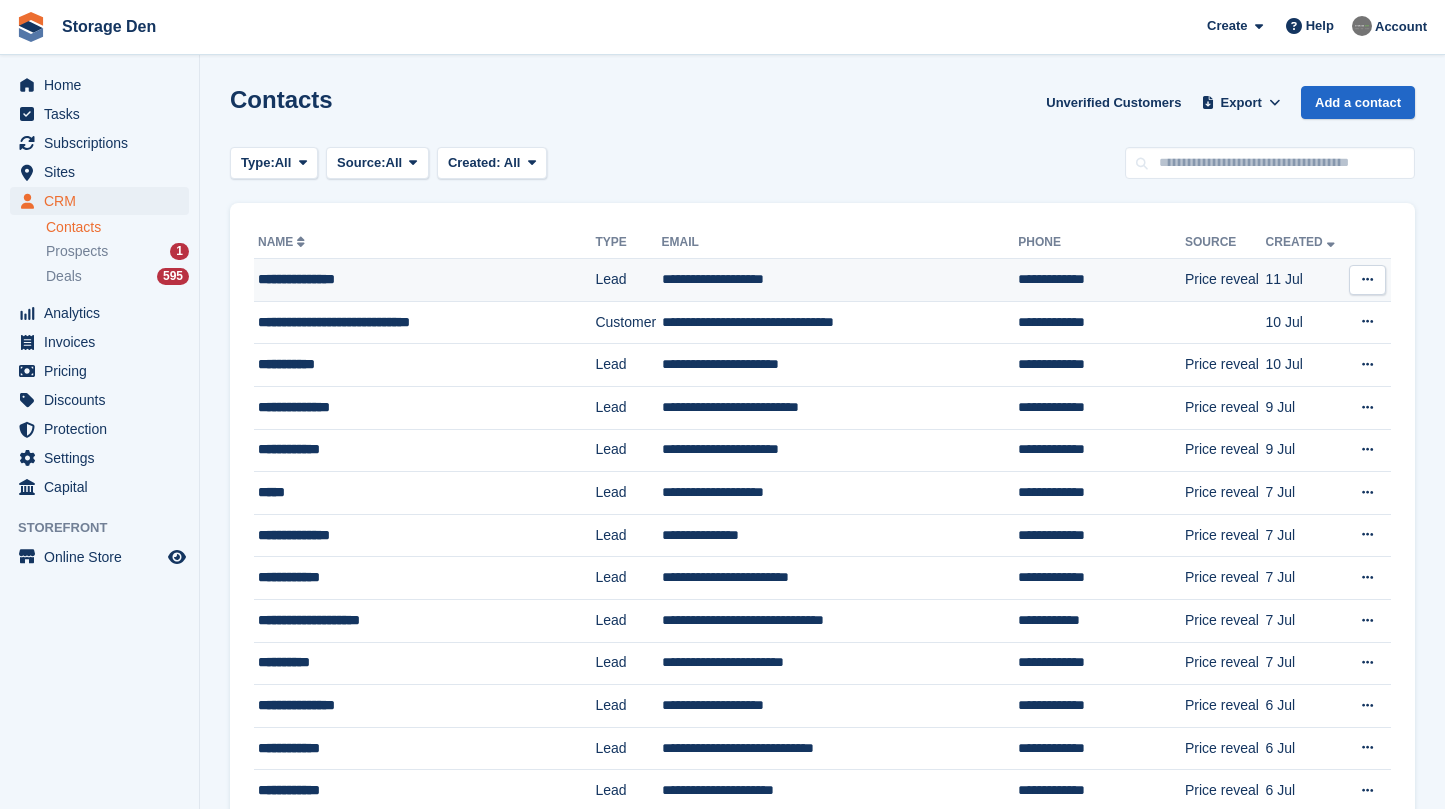 scroll, scrollTop: 0, scrollLeft: 0, axis: both 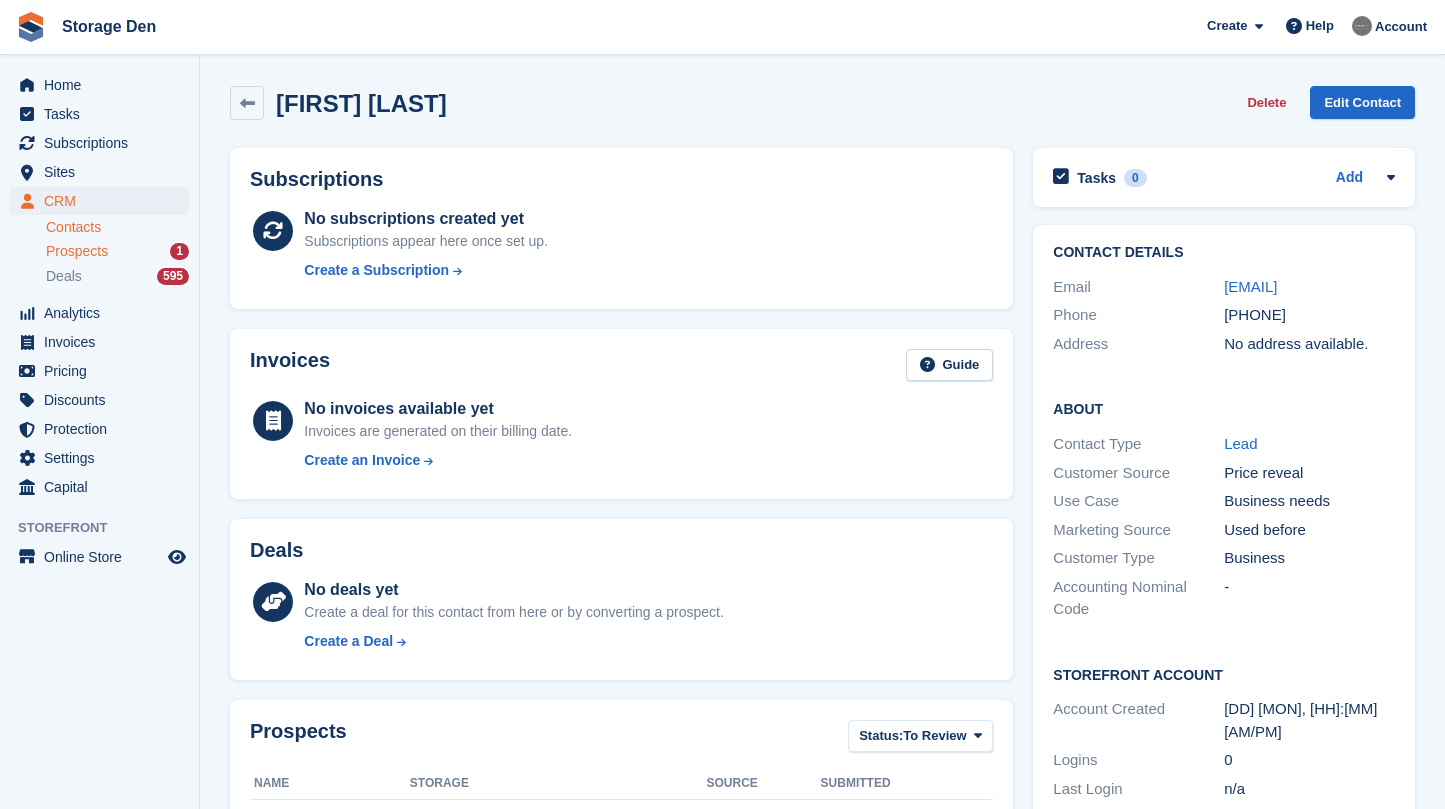 click on "Prospects
1" at bounding box center [117, 251] 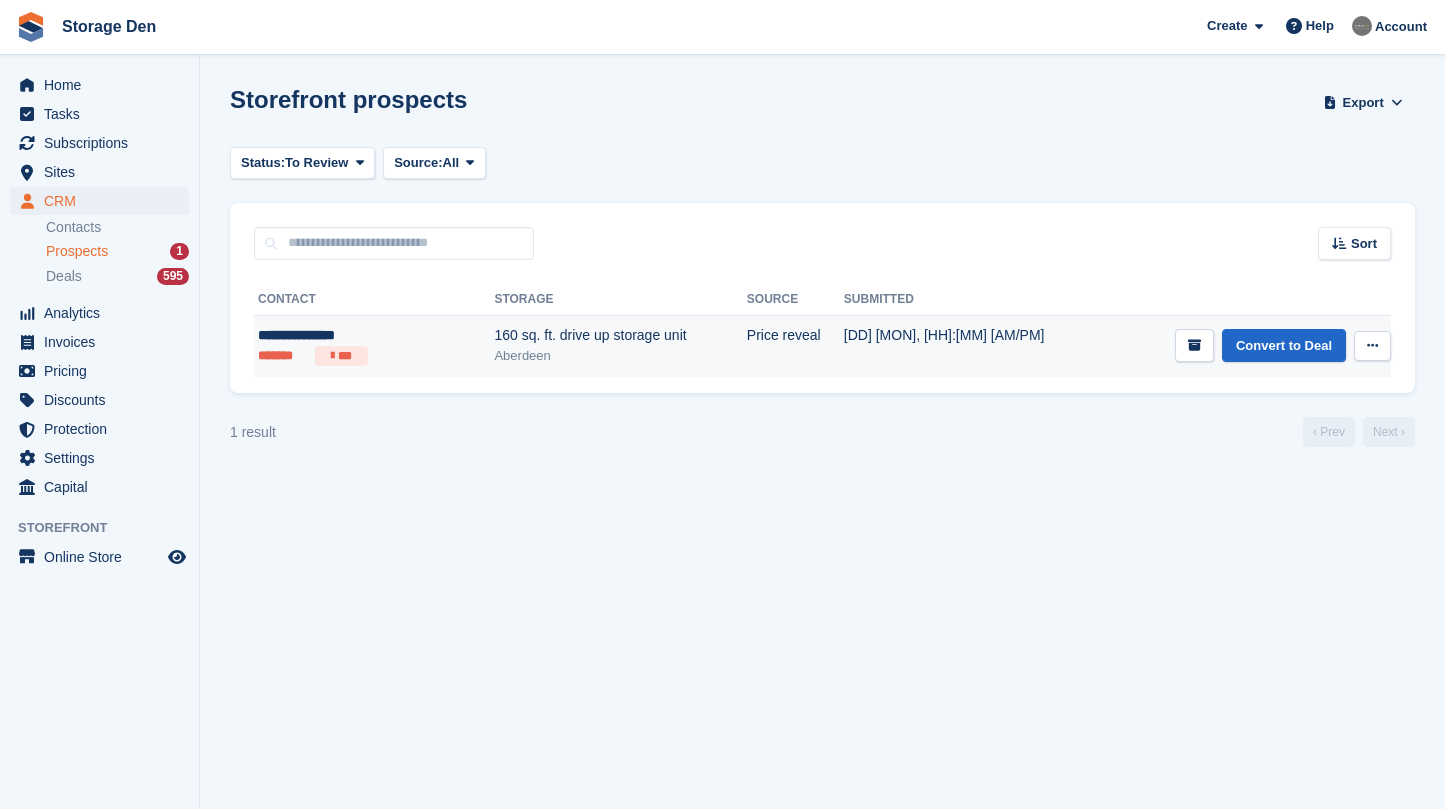 click on "*******
***" at bounding box center [347, 356] 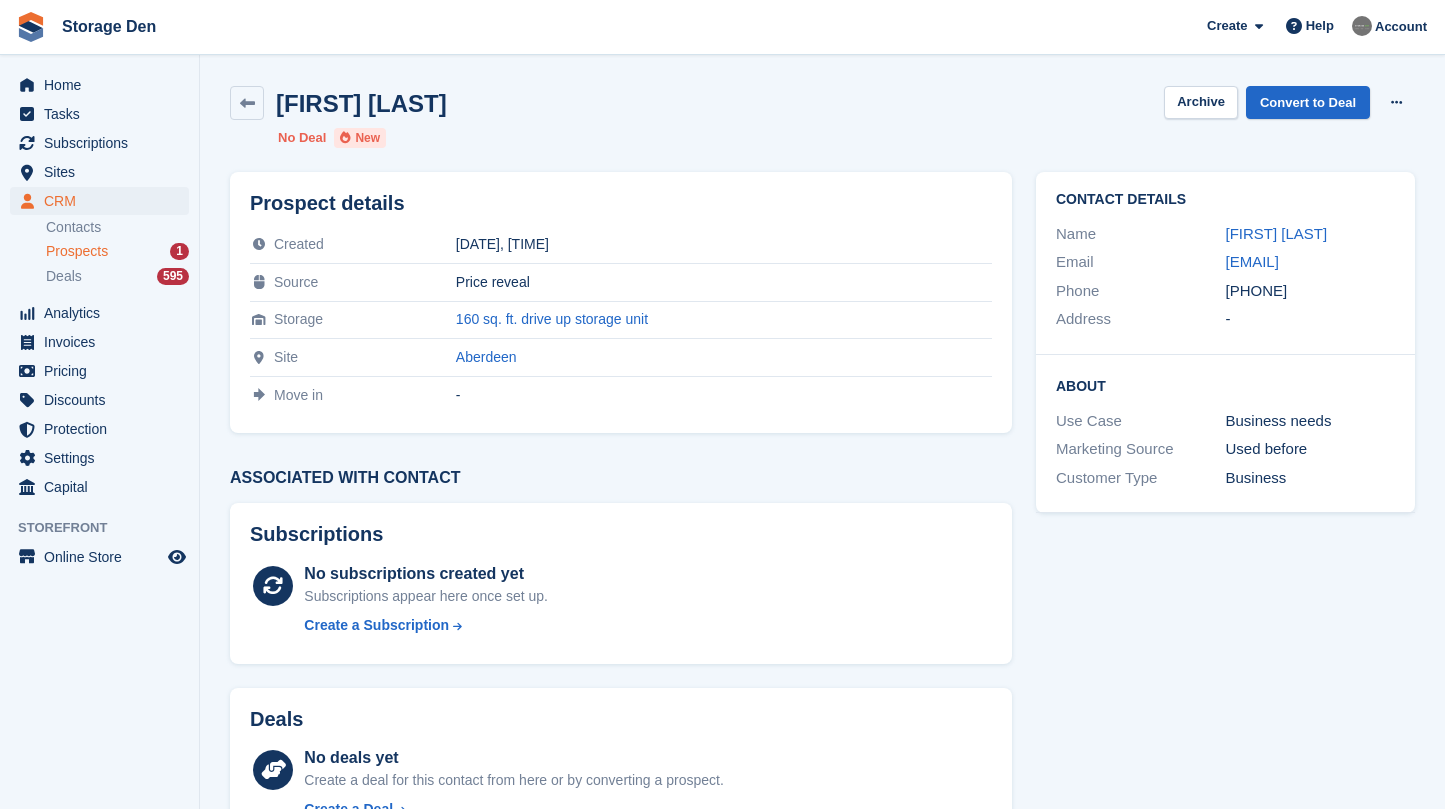 scroll, scrollTop: 0, scrollLeft: 0, axis: both 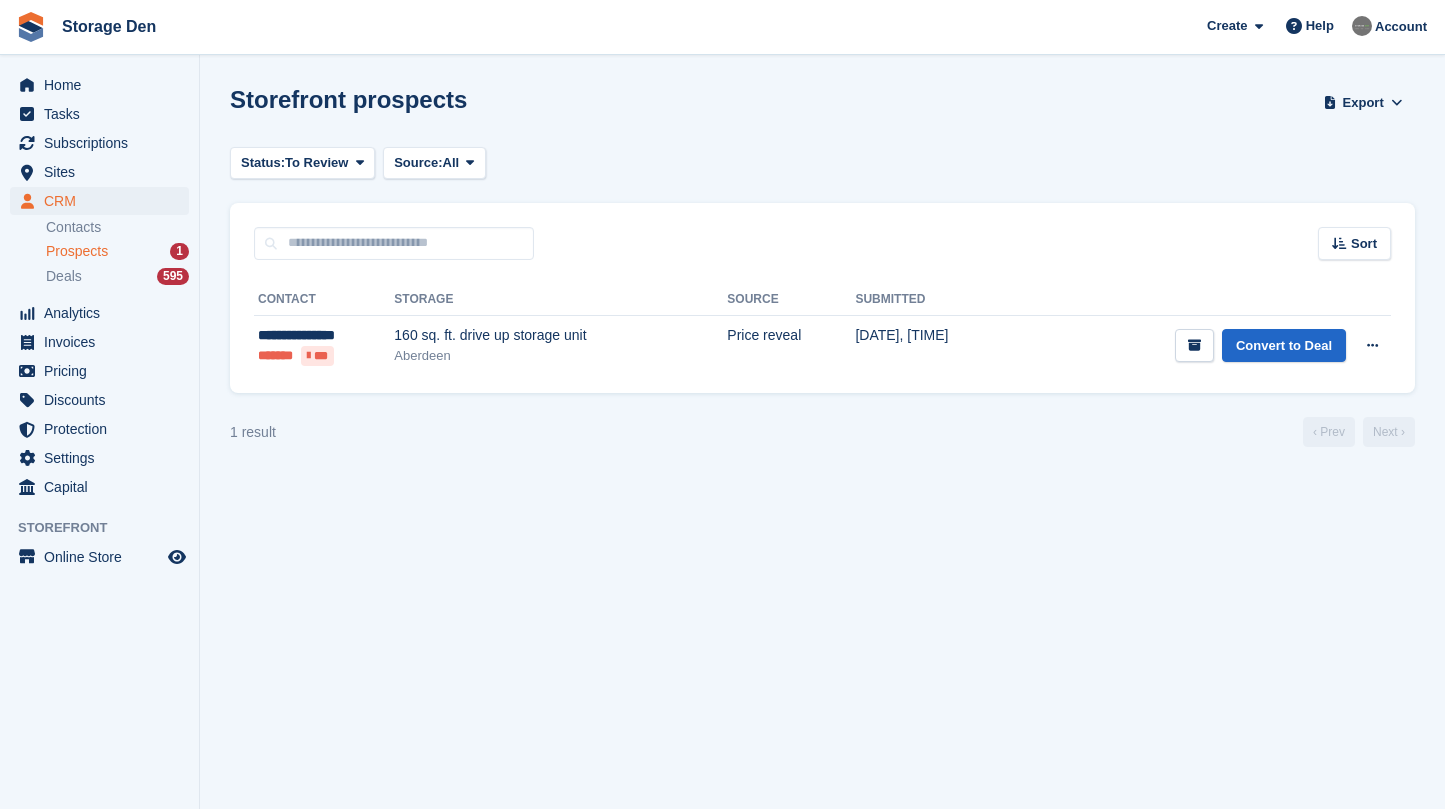 click on "Price reveal" at bounding box center [791, 346] 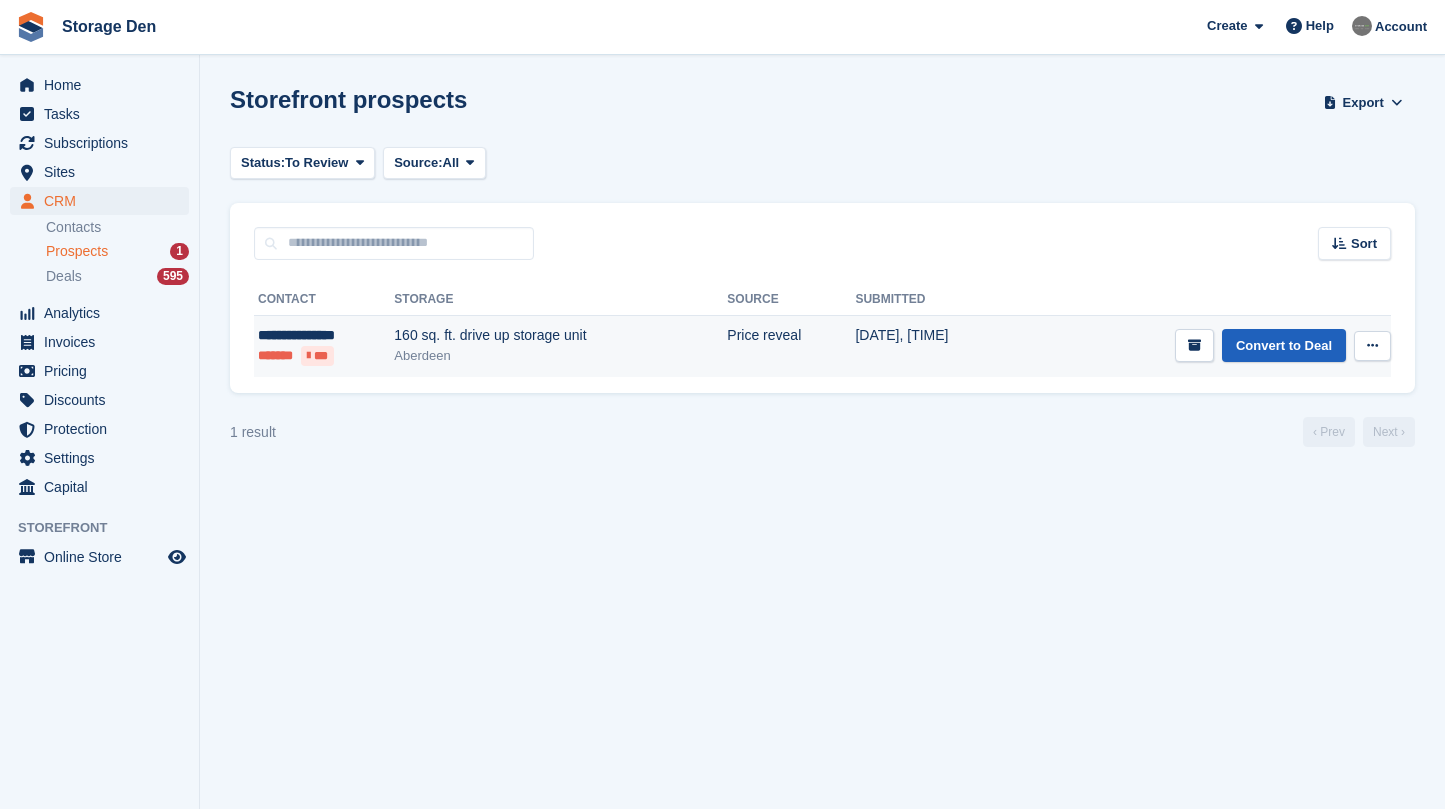 click on "Convert to Deal" at bounding box center (1284, 345) 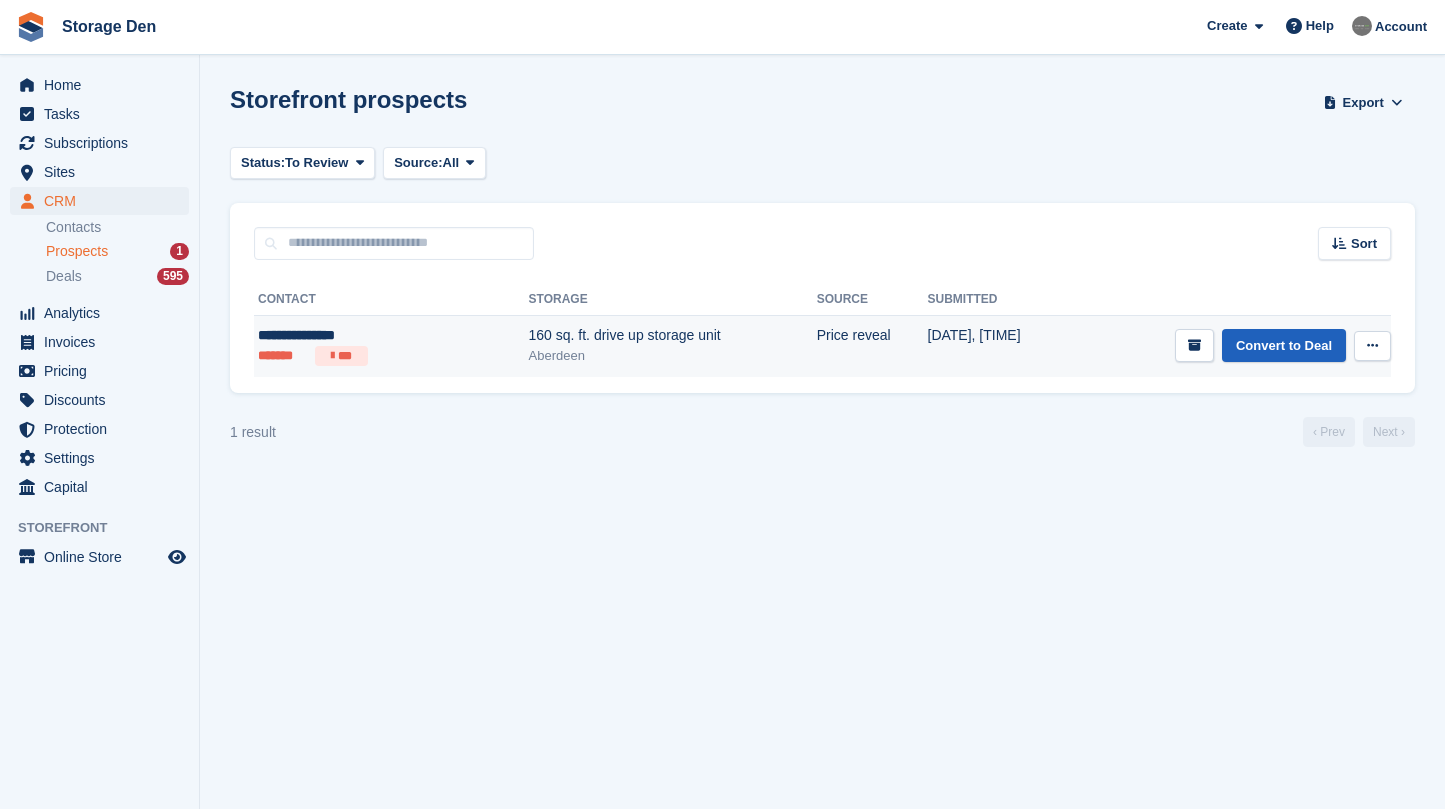 click on "Convert to Deal" at bounding box center (1284, 345) 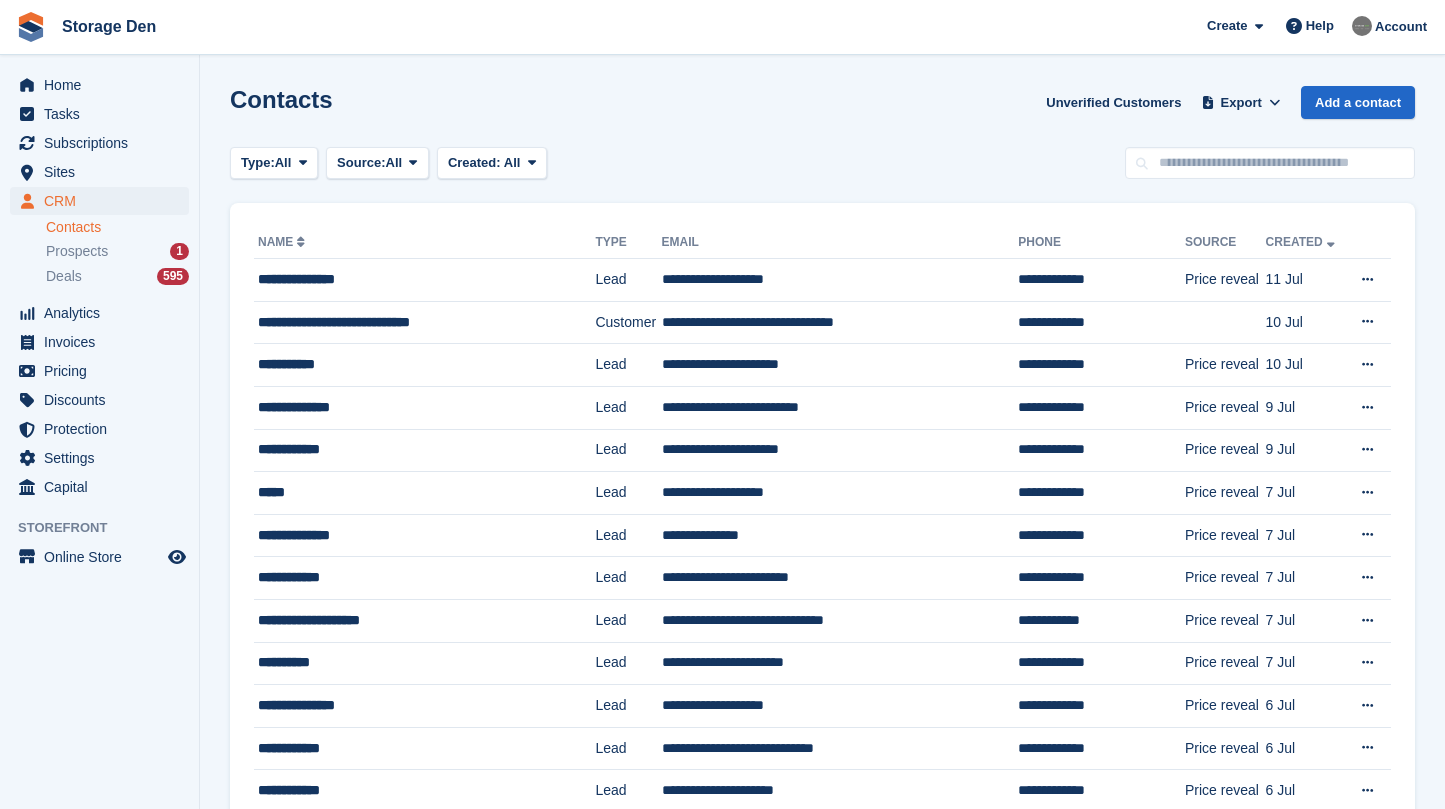 scroll, scrollTop: 0, scrollLeft: 0, axis: both 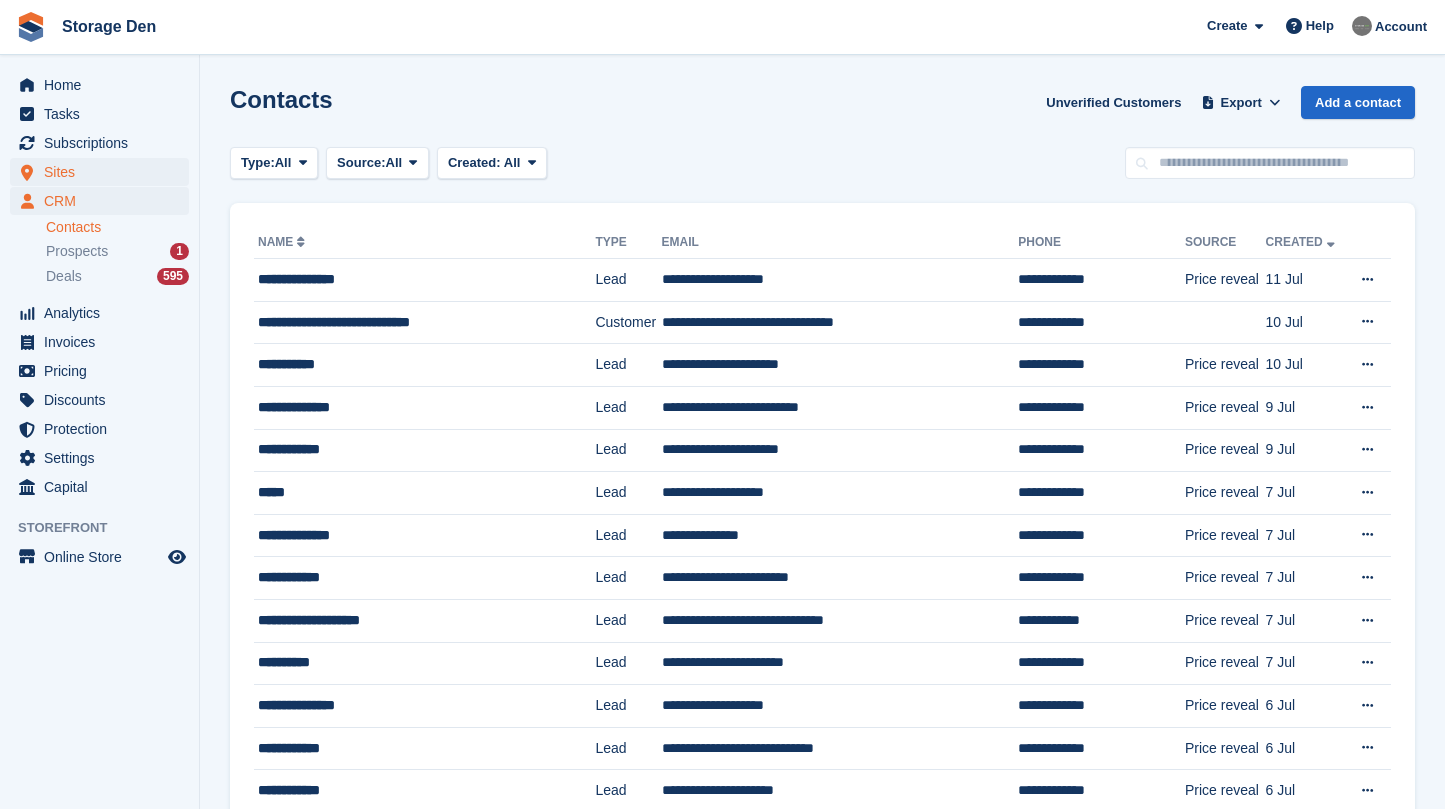 click on "Sites" at bounding box center [104, 172] 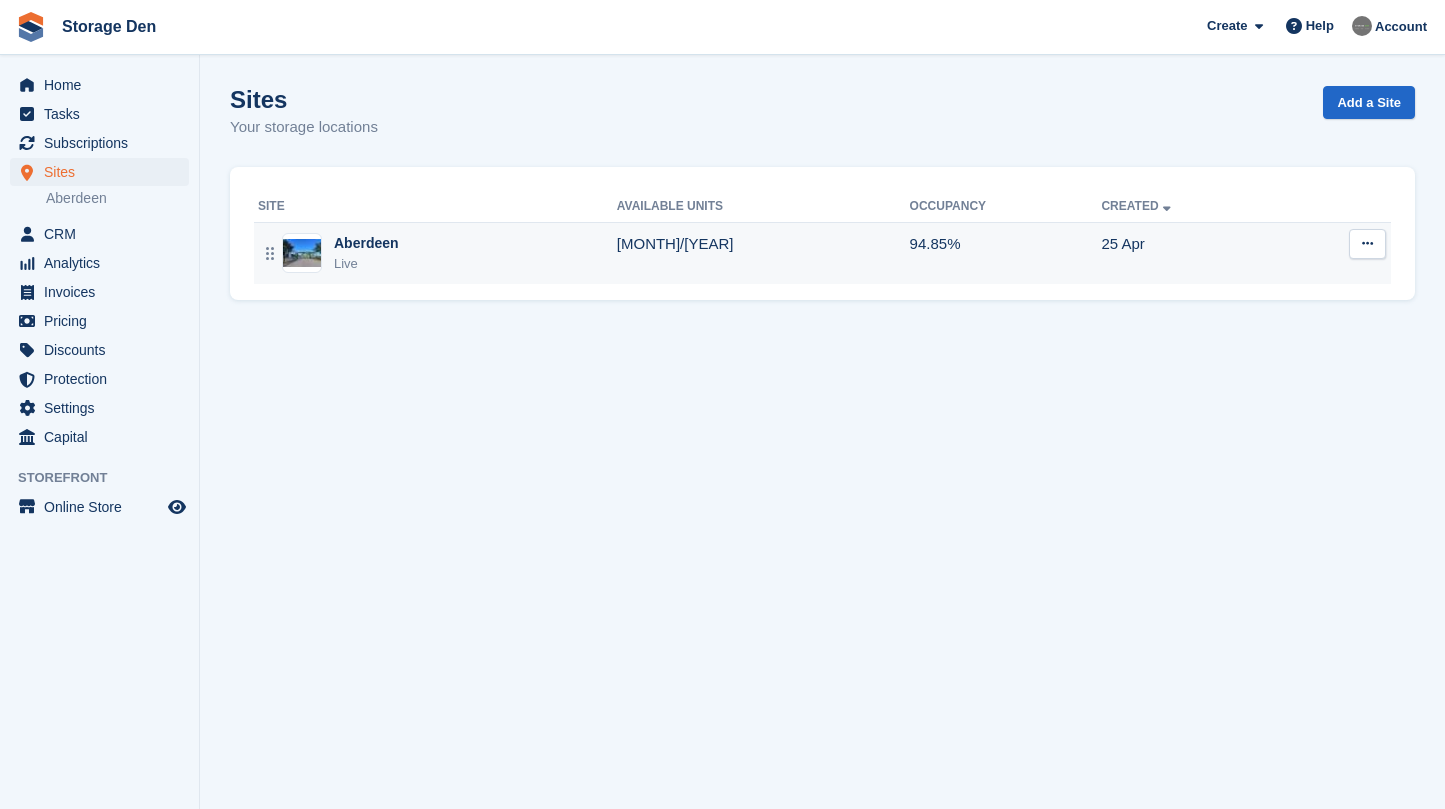 click on "Aberdeen
Live" at bounding box center [437, 253] 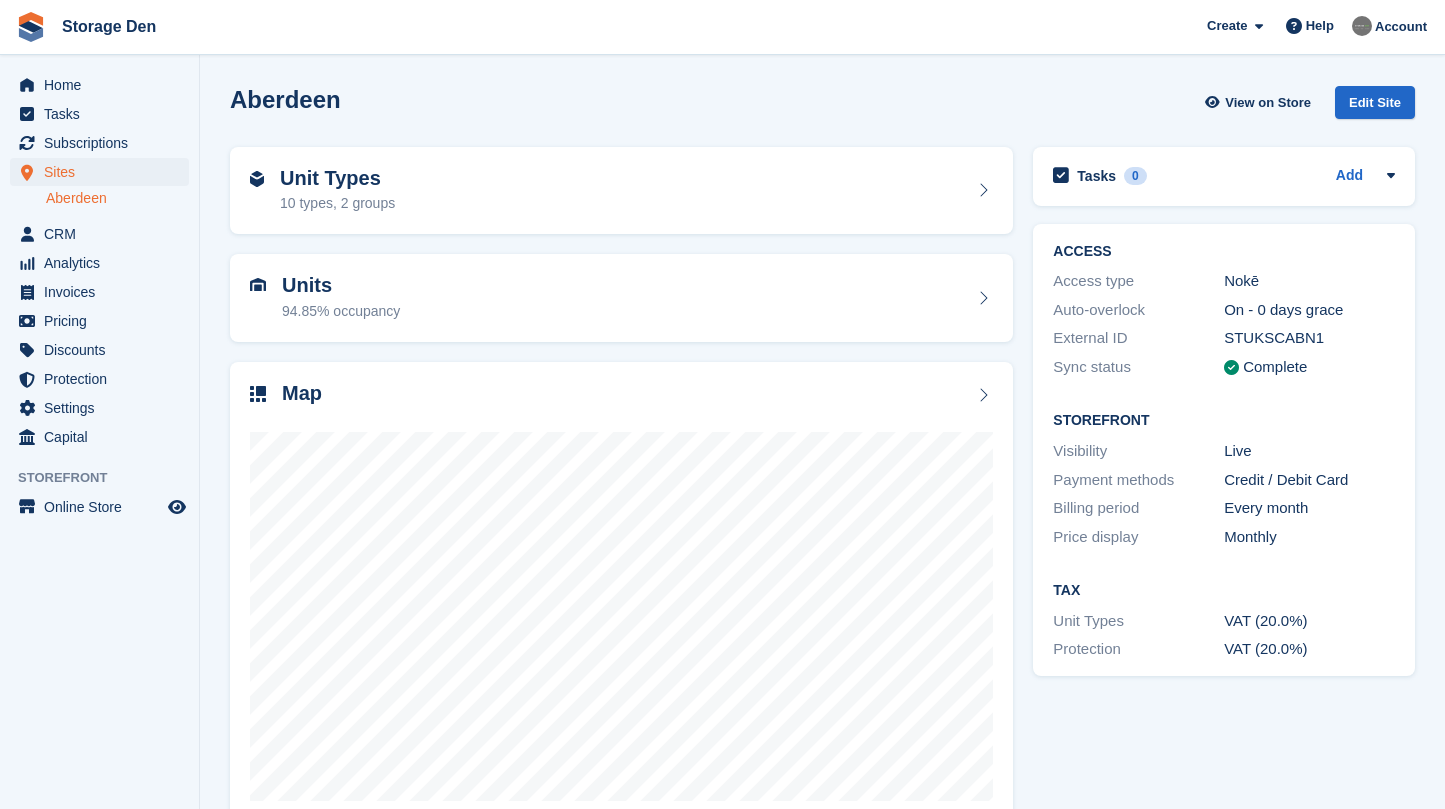 scroll, scrollTop: 0, scrollLeft: 0, axis: both 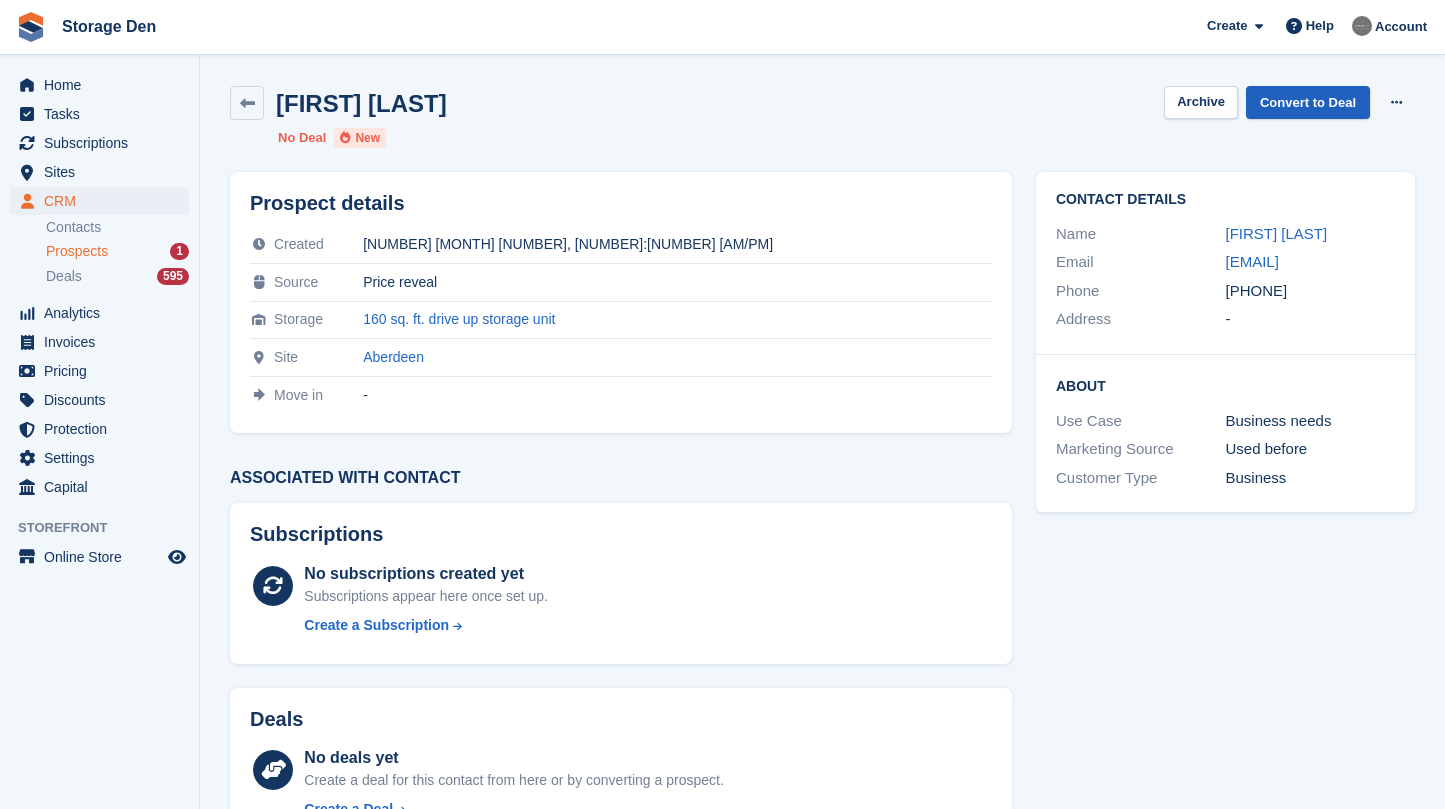 click on "Convert to Deal" at bounding box center (1308, 102) 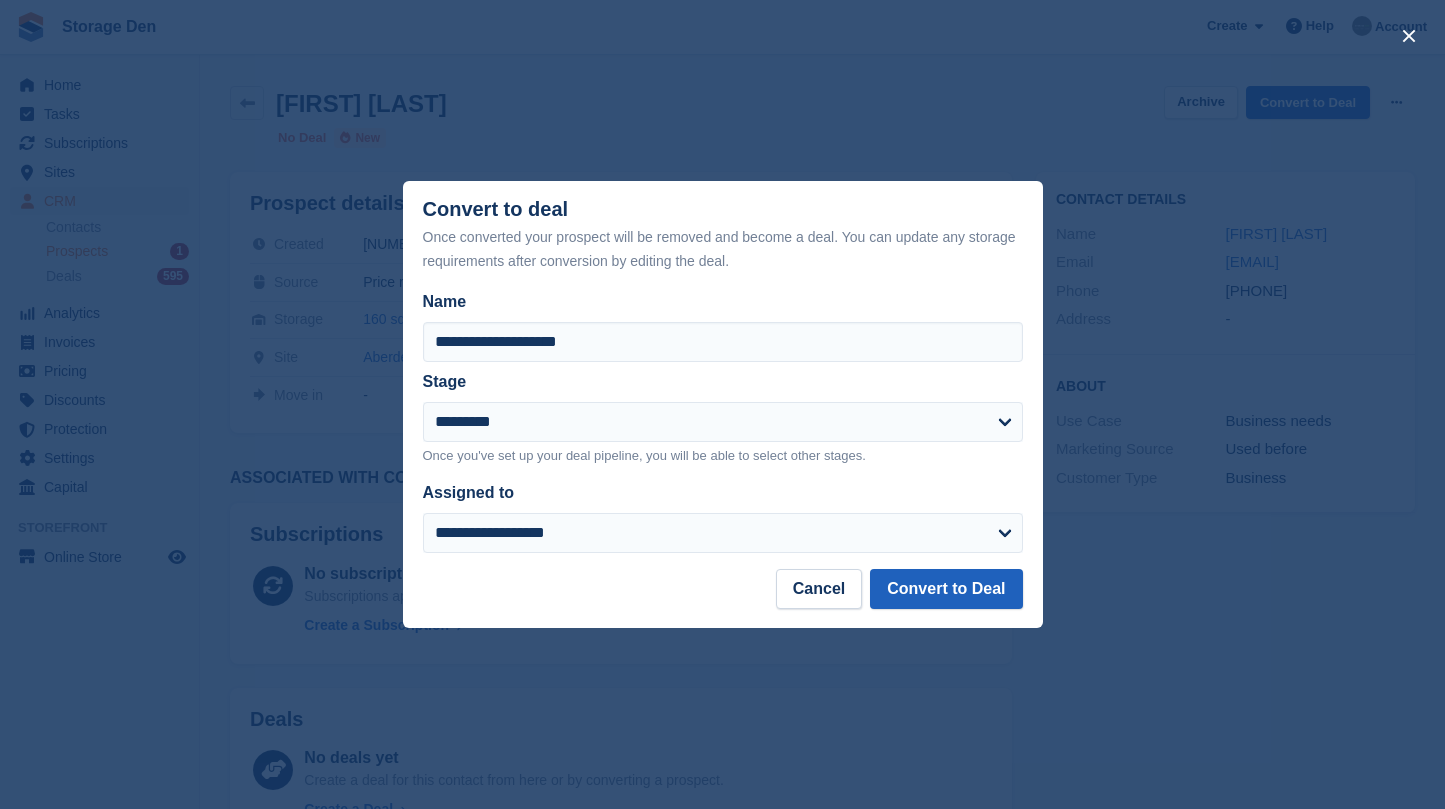 click on "Convert to Deal" at bounding box center (946, 589) 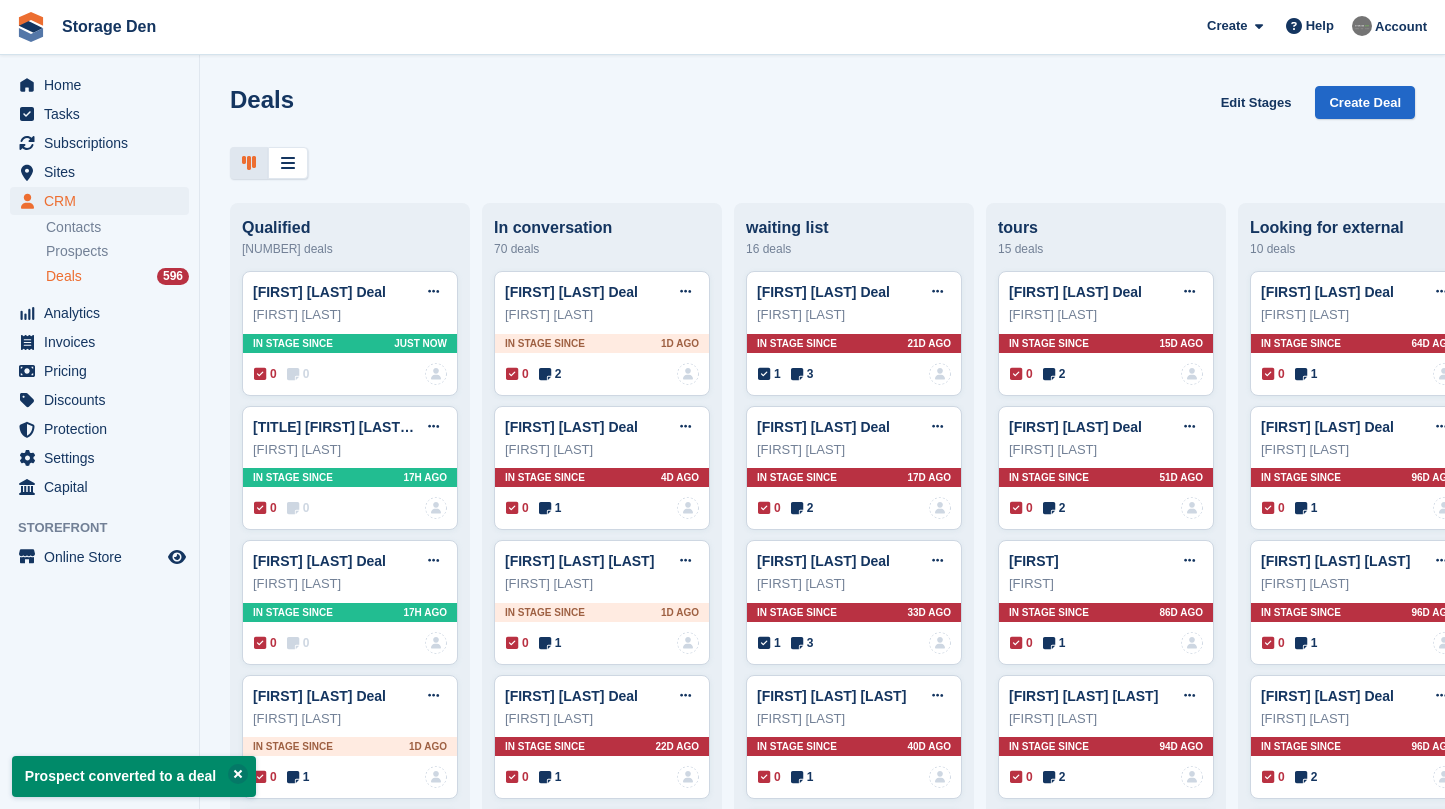 click on "0" at bounding box center [298, 374] 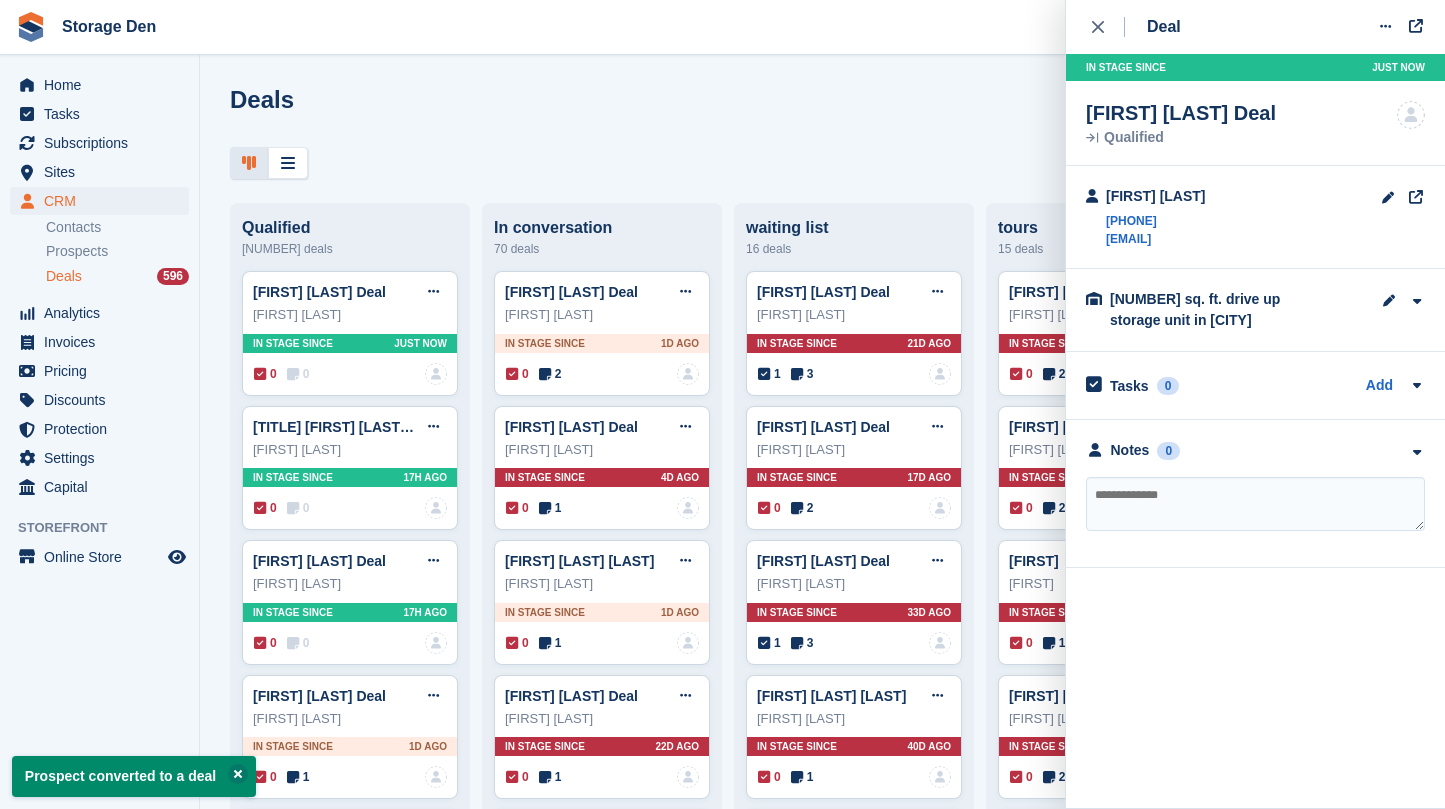 click at bounding box center [1255, 504] 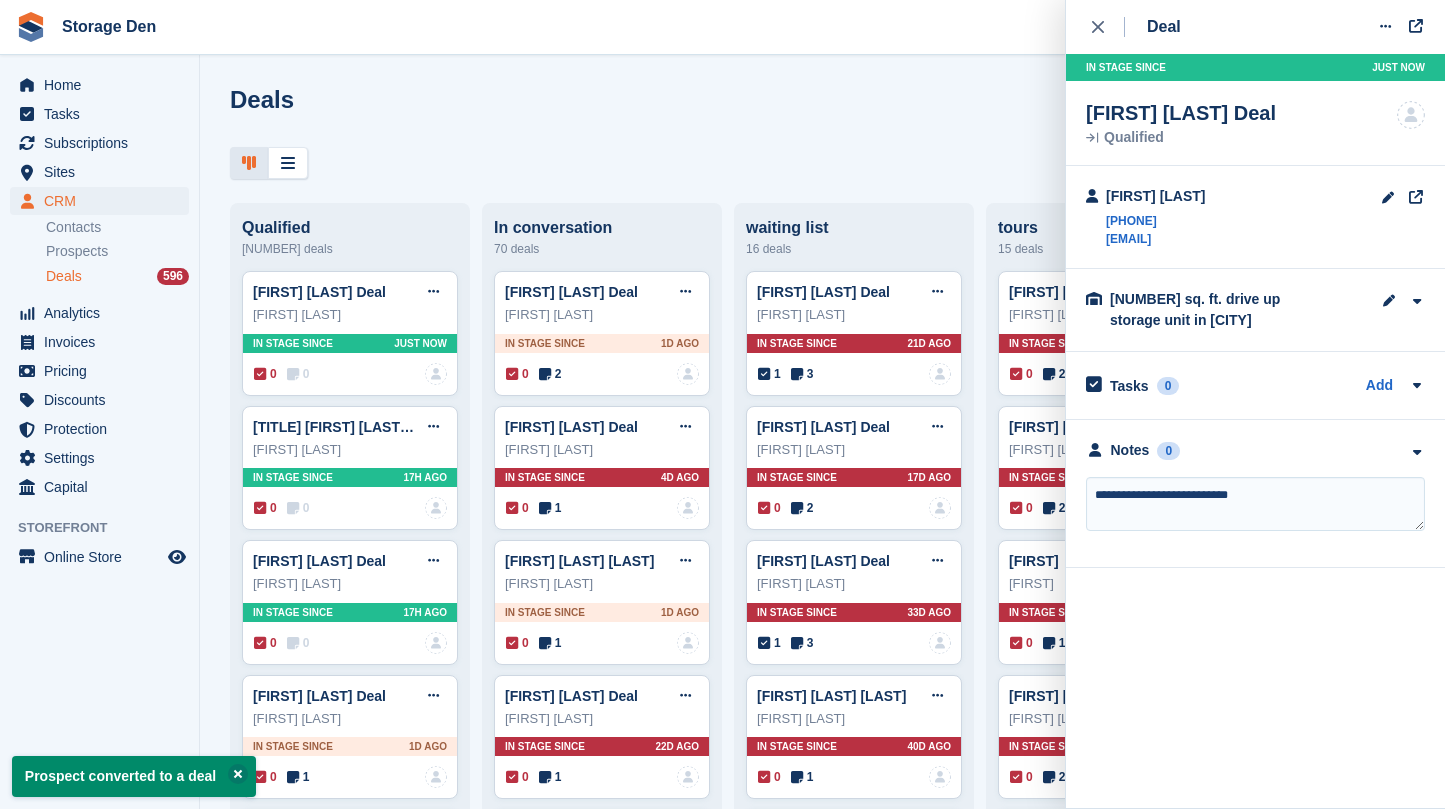 type on "**********" 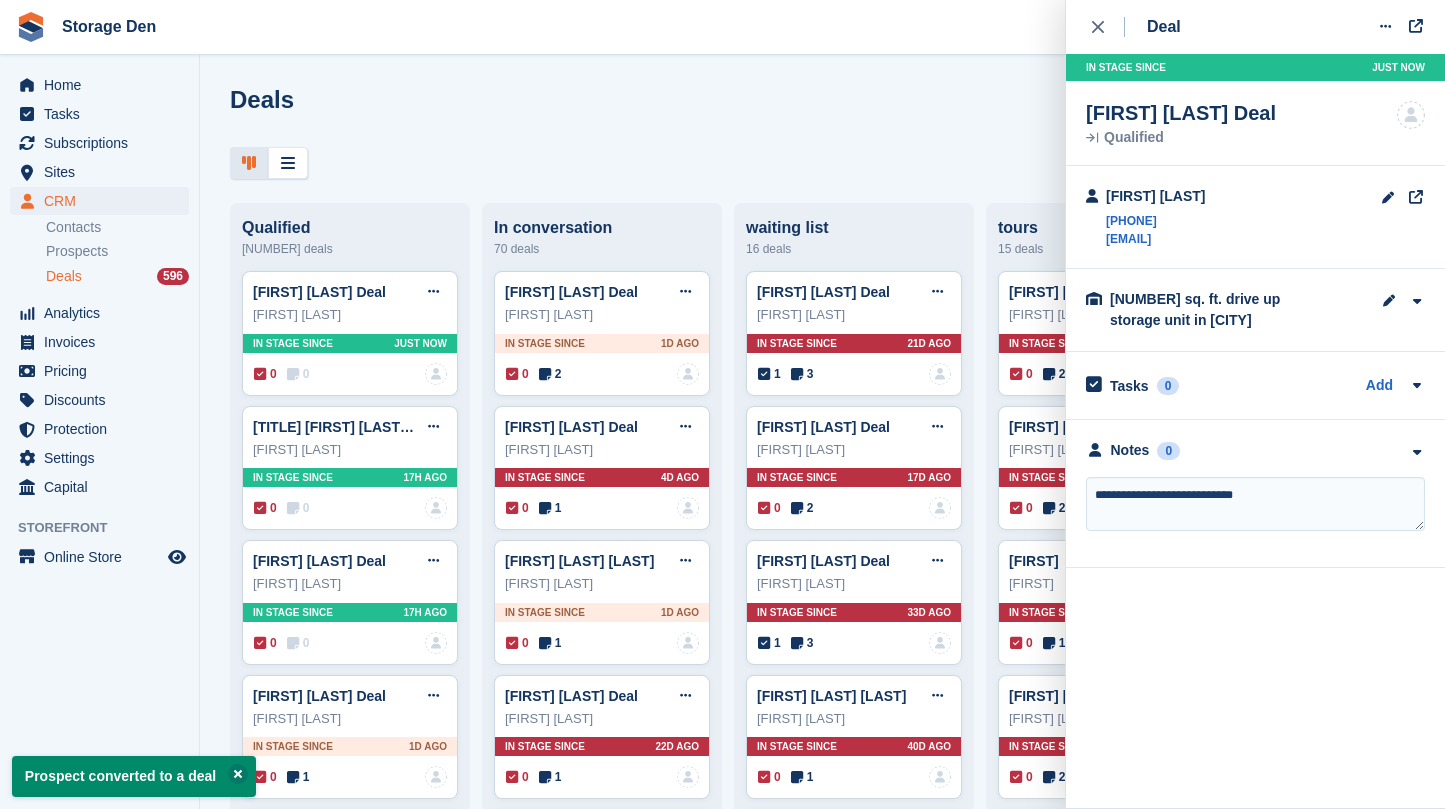 type 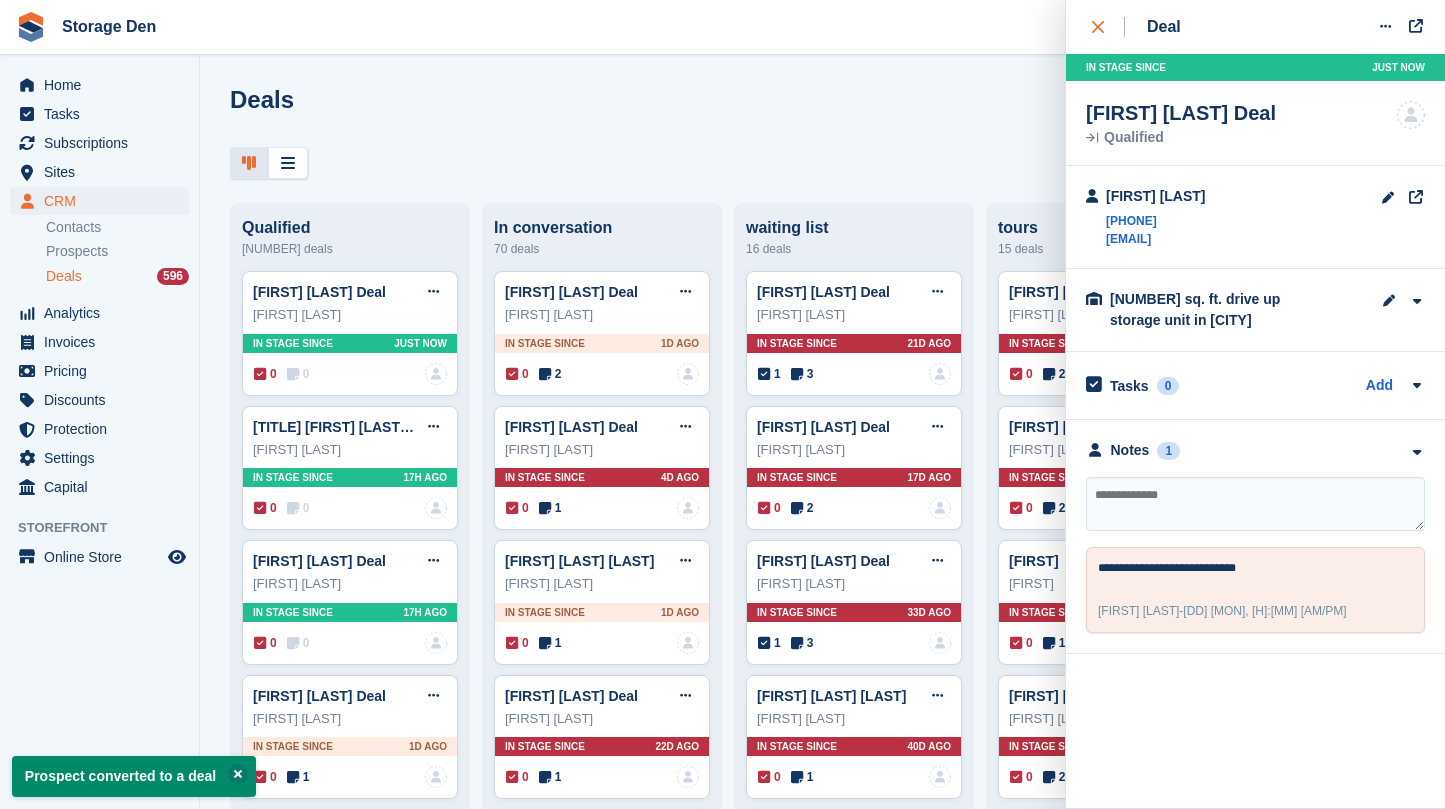 click at bounding box center [1108, 27] 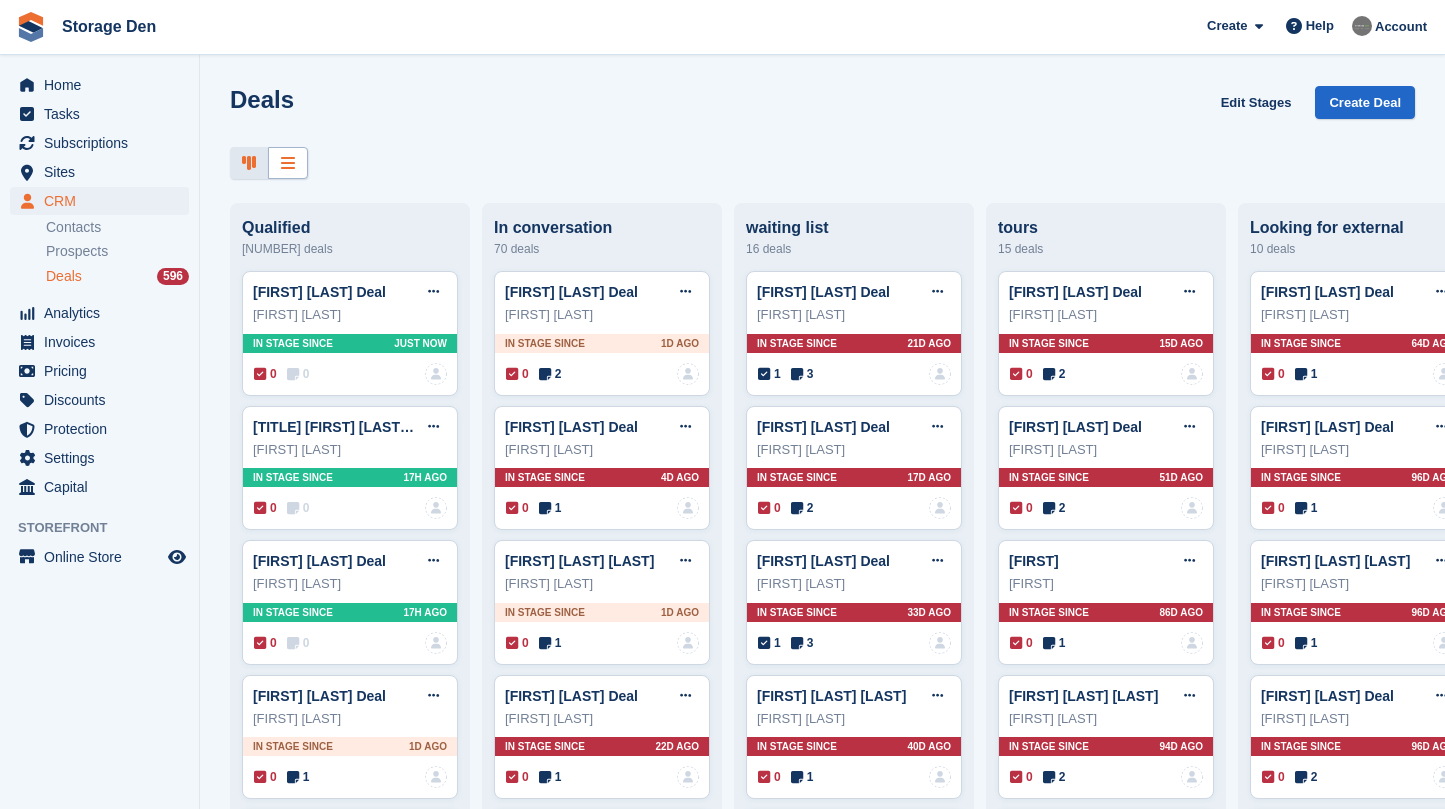 click at bounding box center [288, 163] 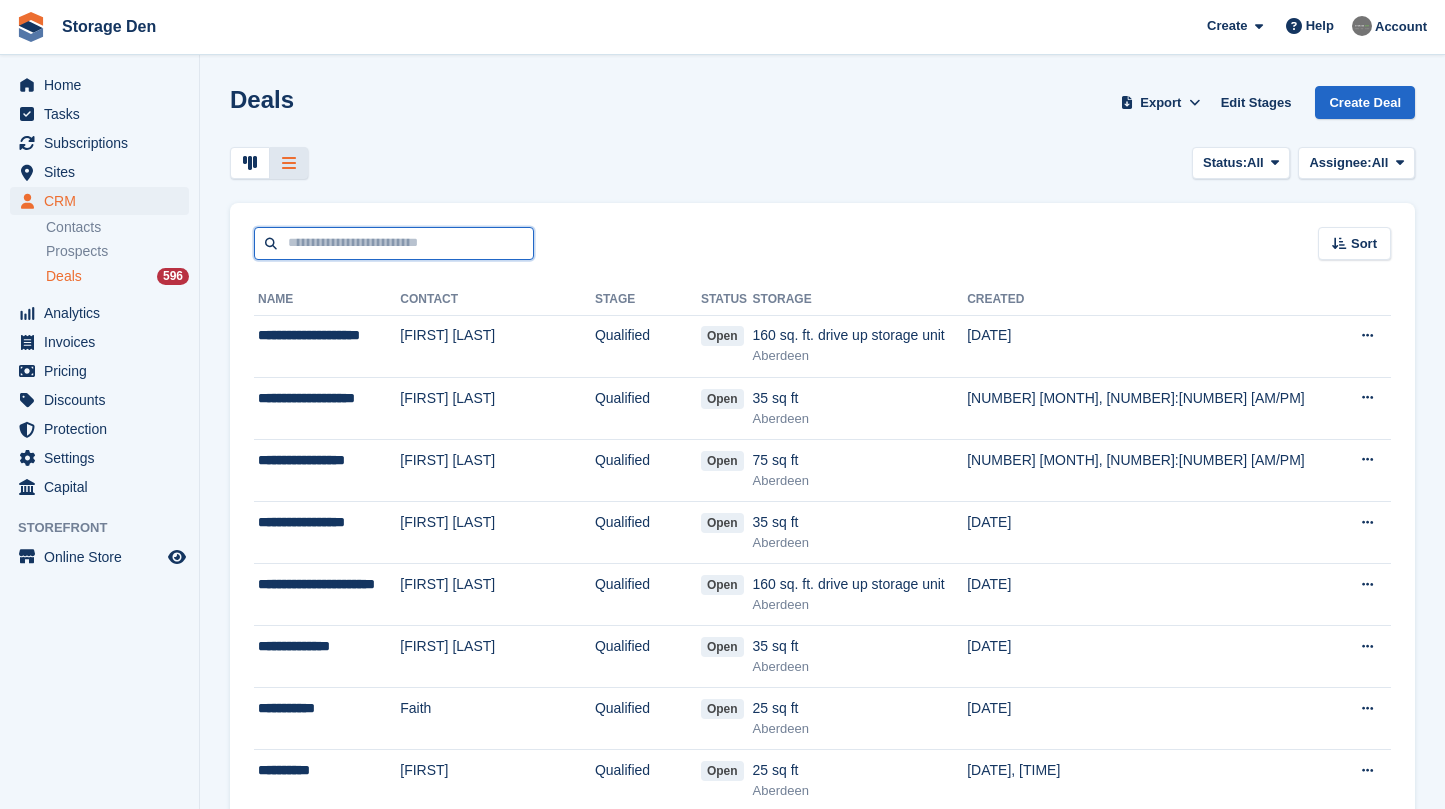 click at bounding box center [394, 243] 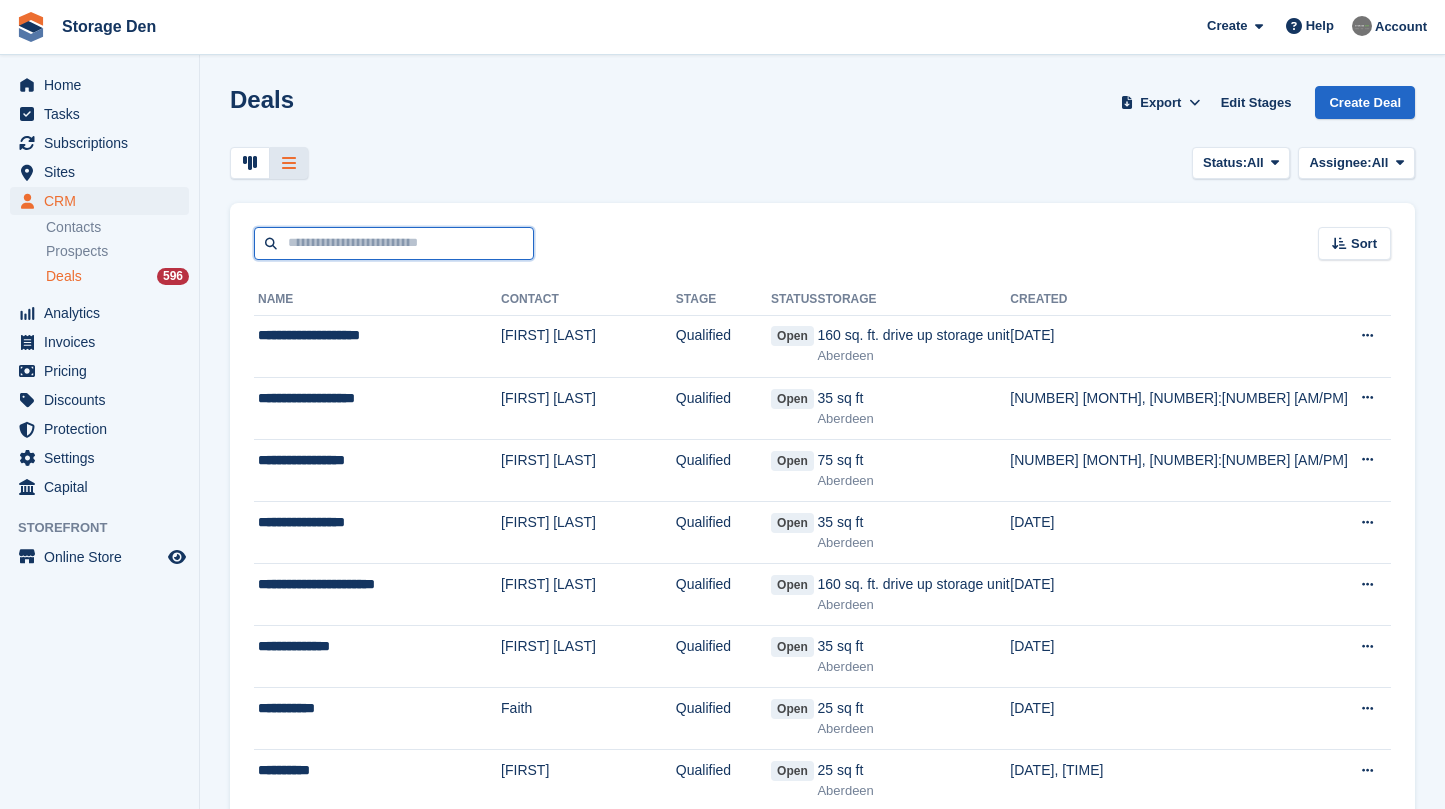 click at bounding box center [394, 243] 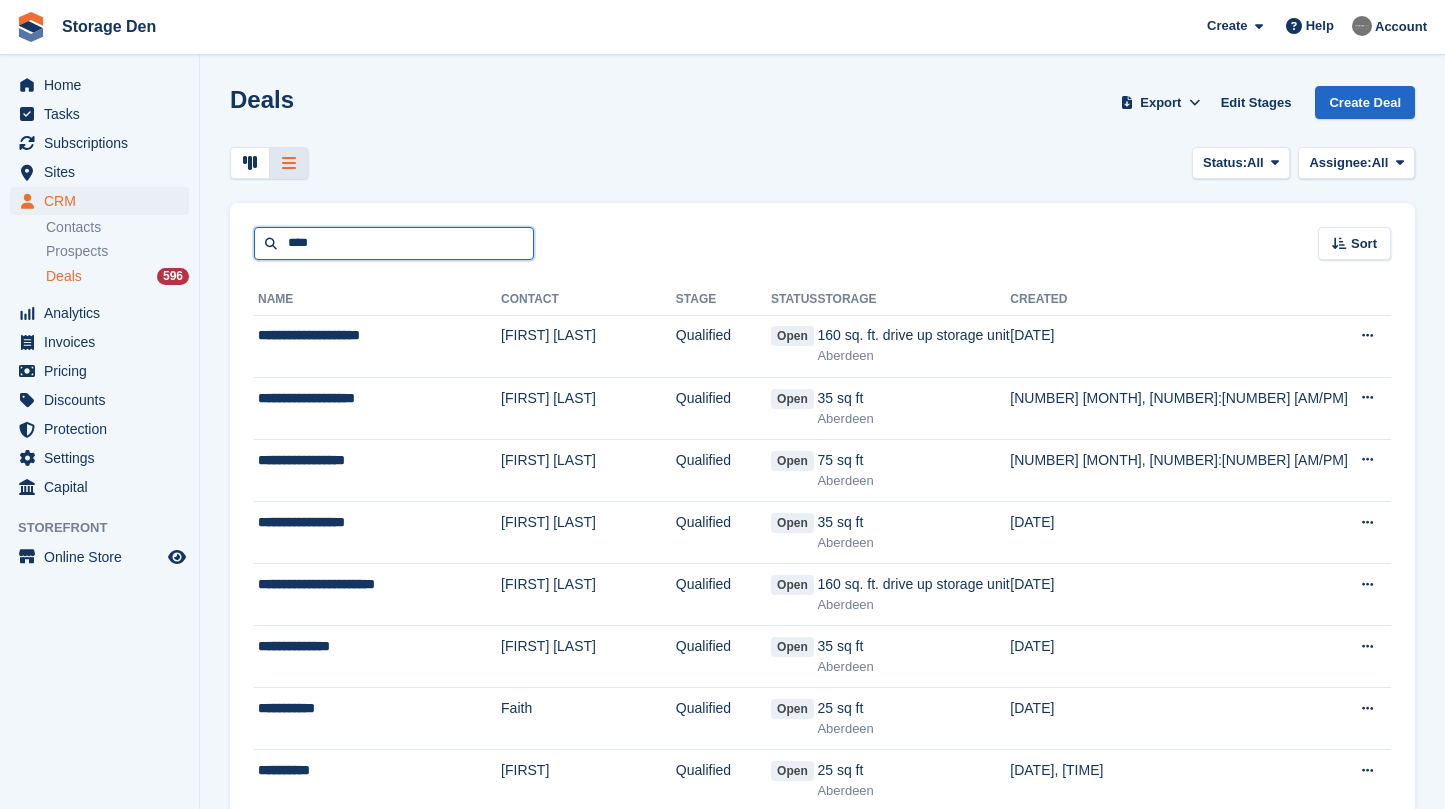 type on "****" 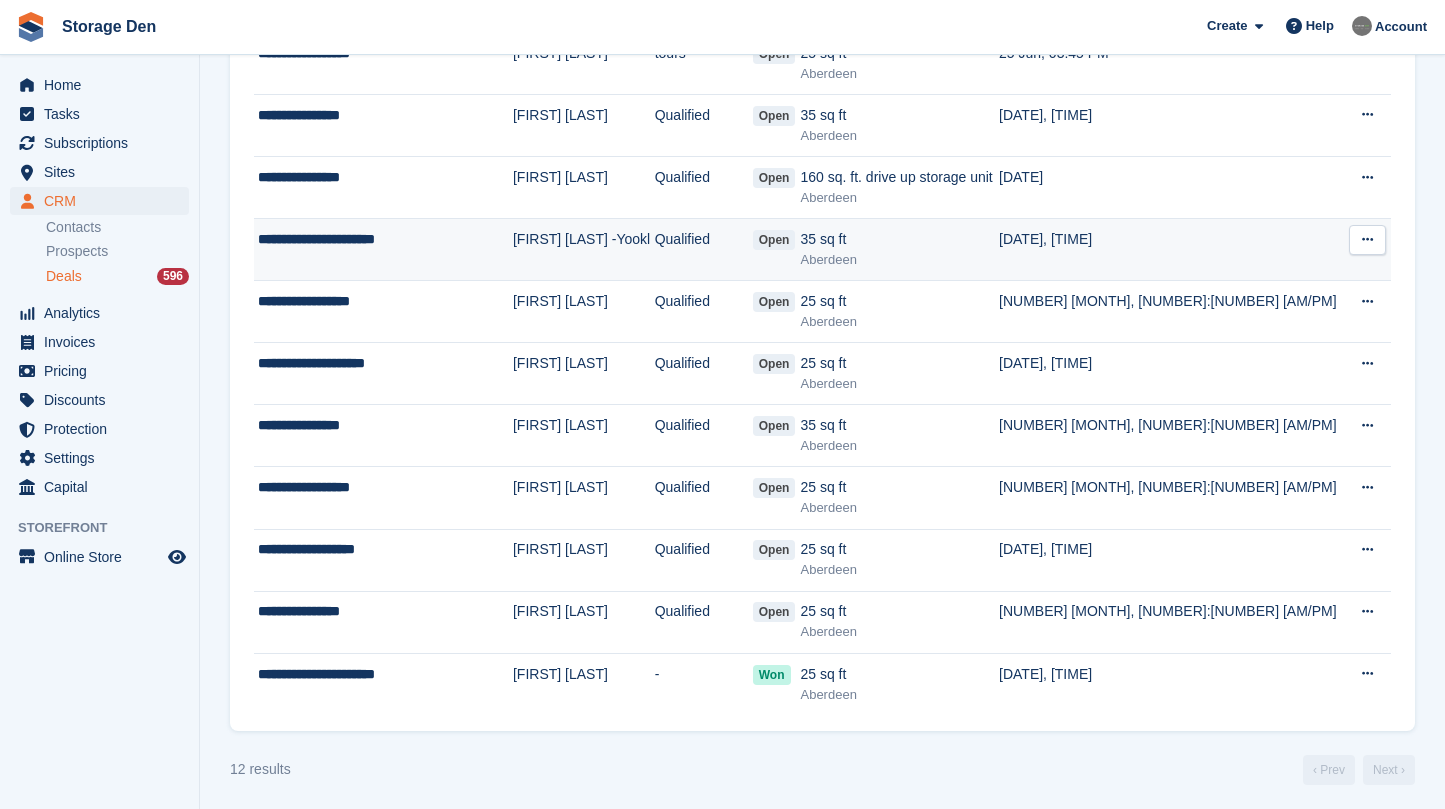 scroll, scrollTop: 44, scrollLeft: 0, axis: vertical 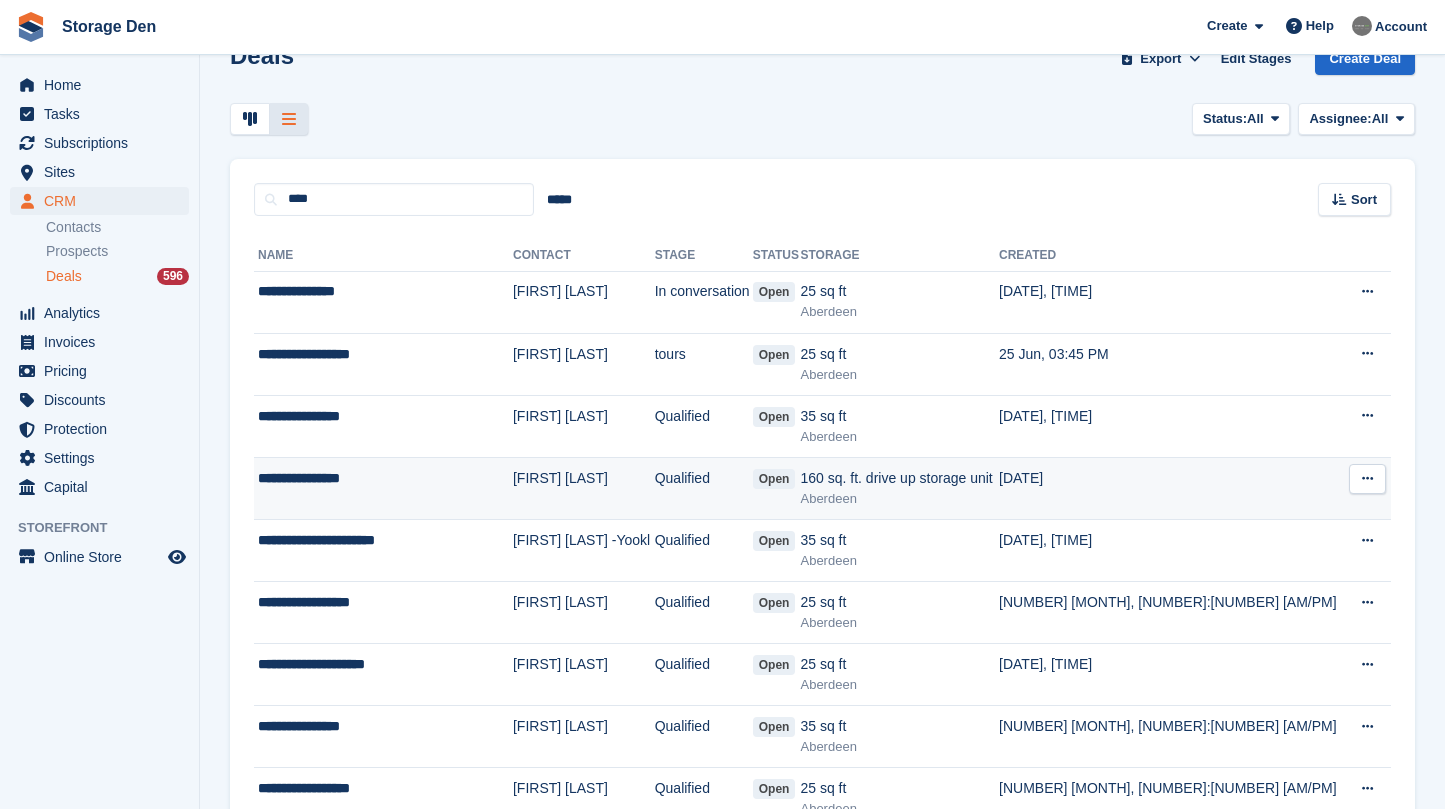 click on "**********" at bounding box center (381, 478) 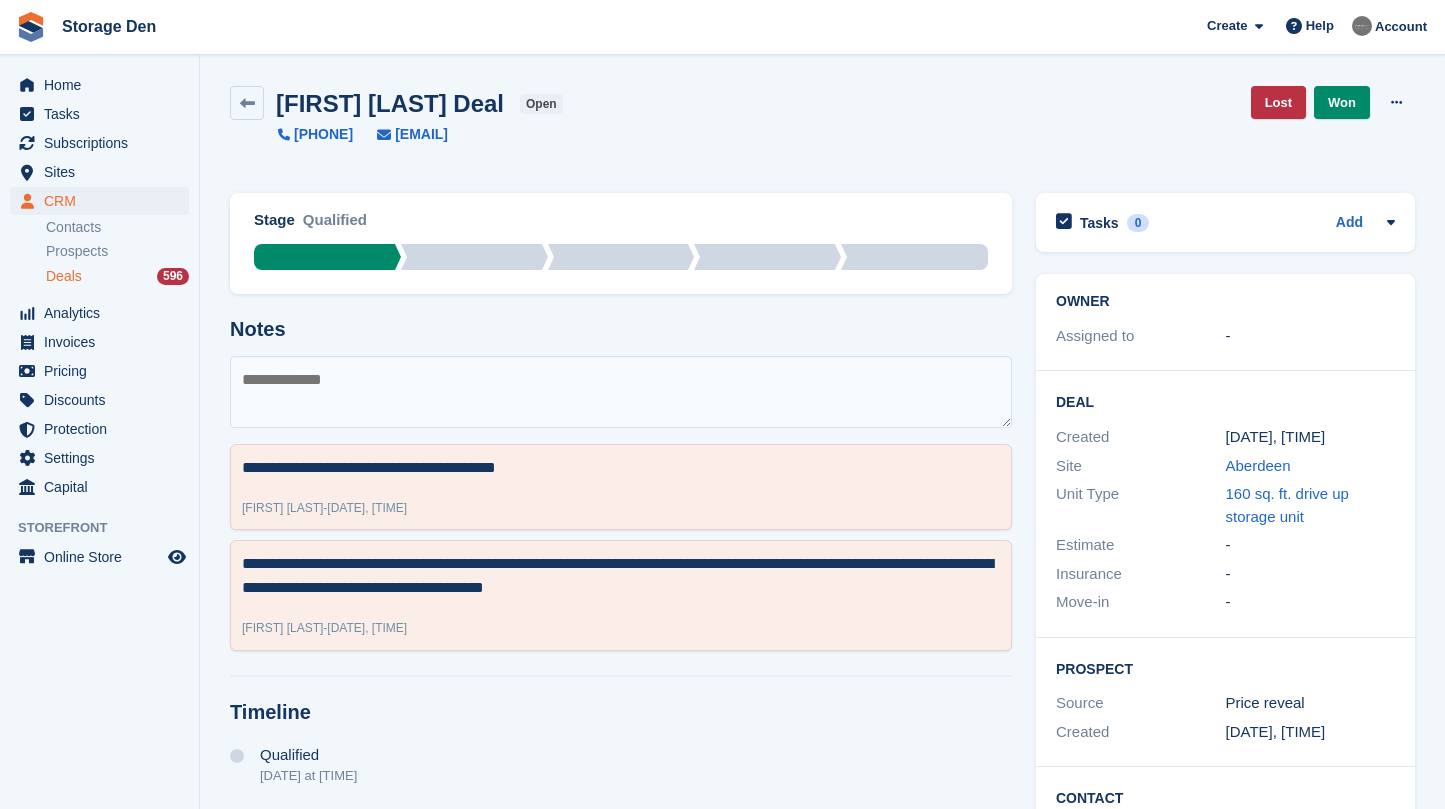 scroll, scrollTop: 0, scrollLeft: 0, axis: both 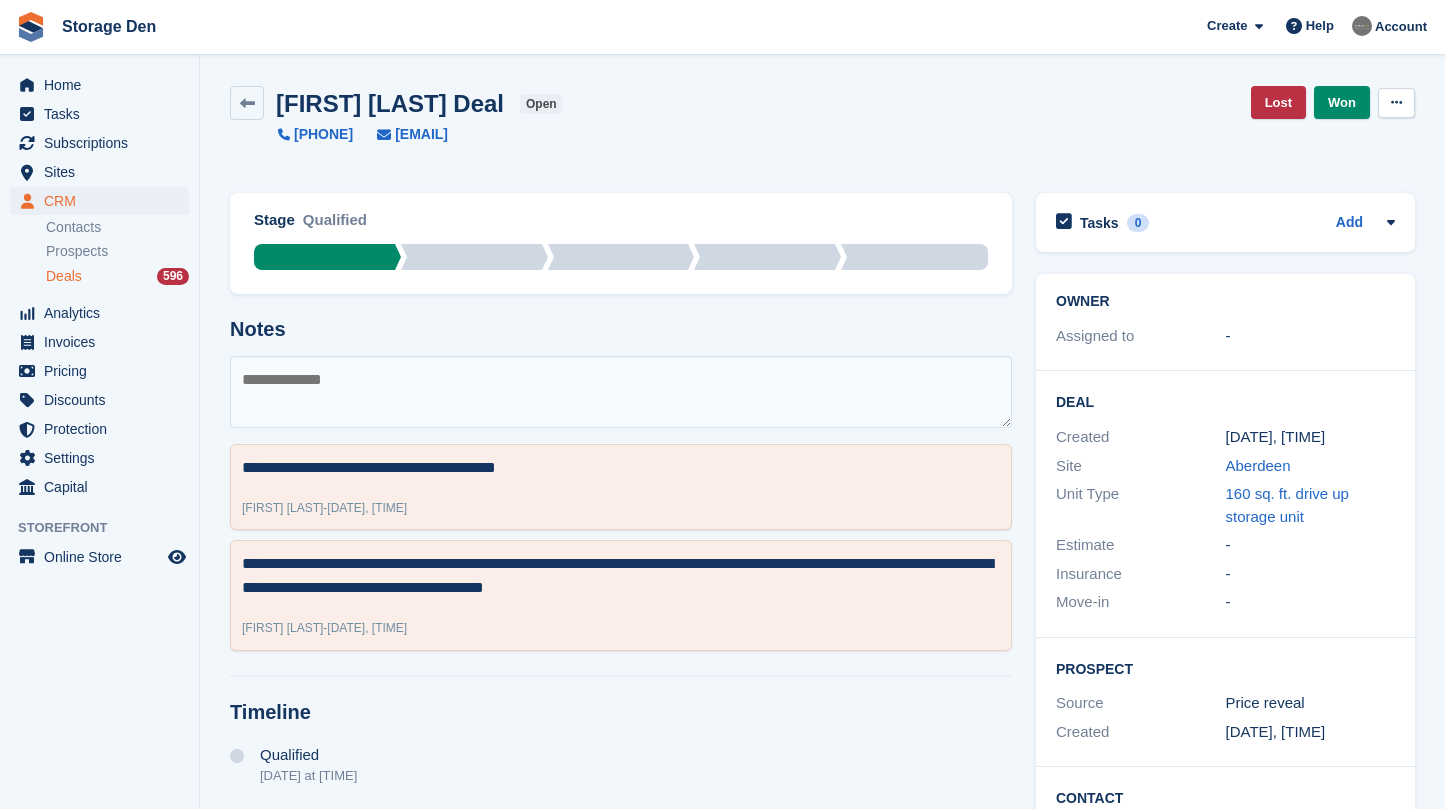 click at bounding box center [1396, 103] 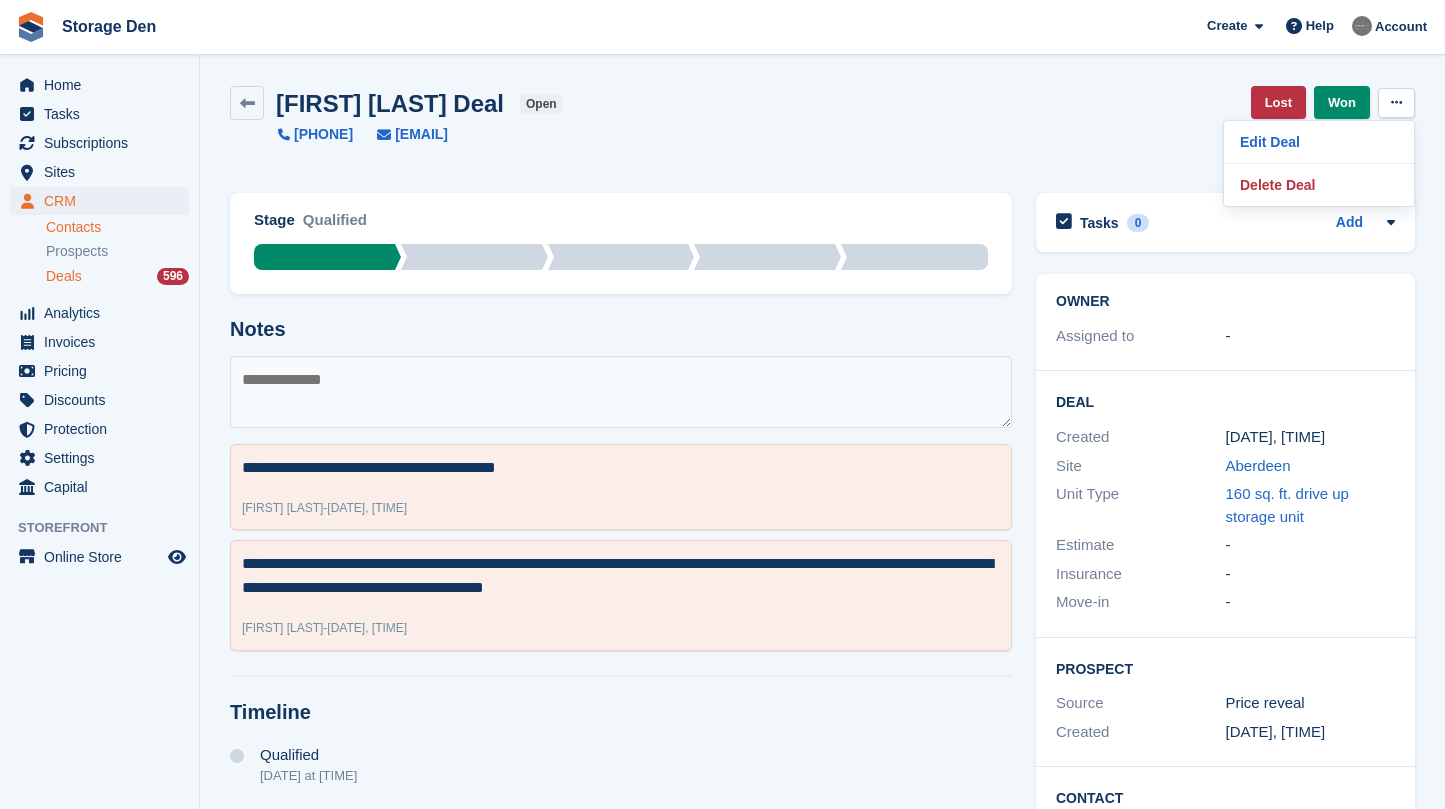 click on "Contacts" at bounding box center [117, 227] 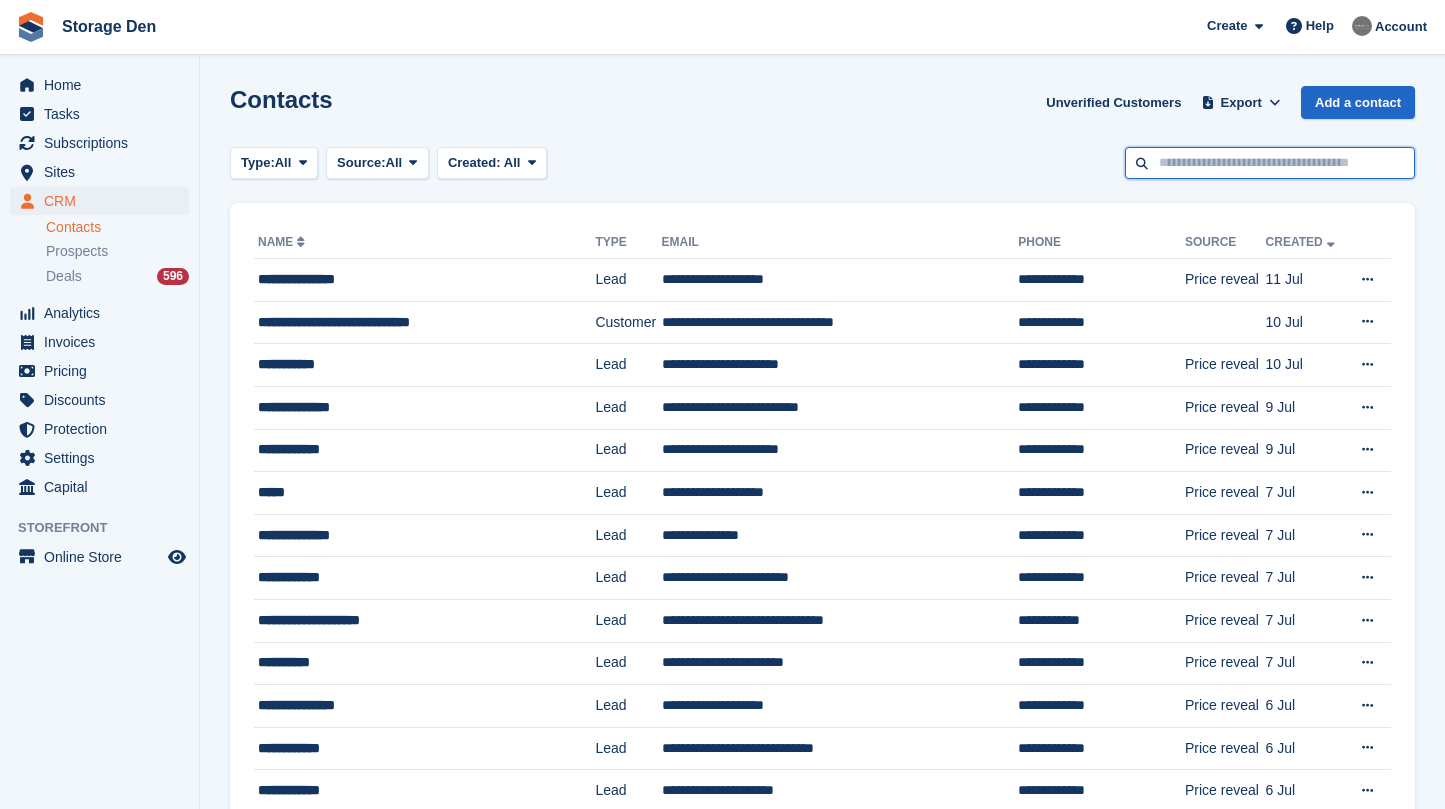 click at bounding box center [1270, 163] 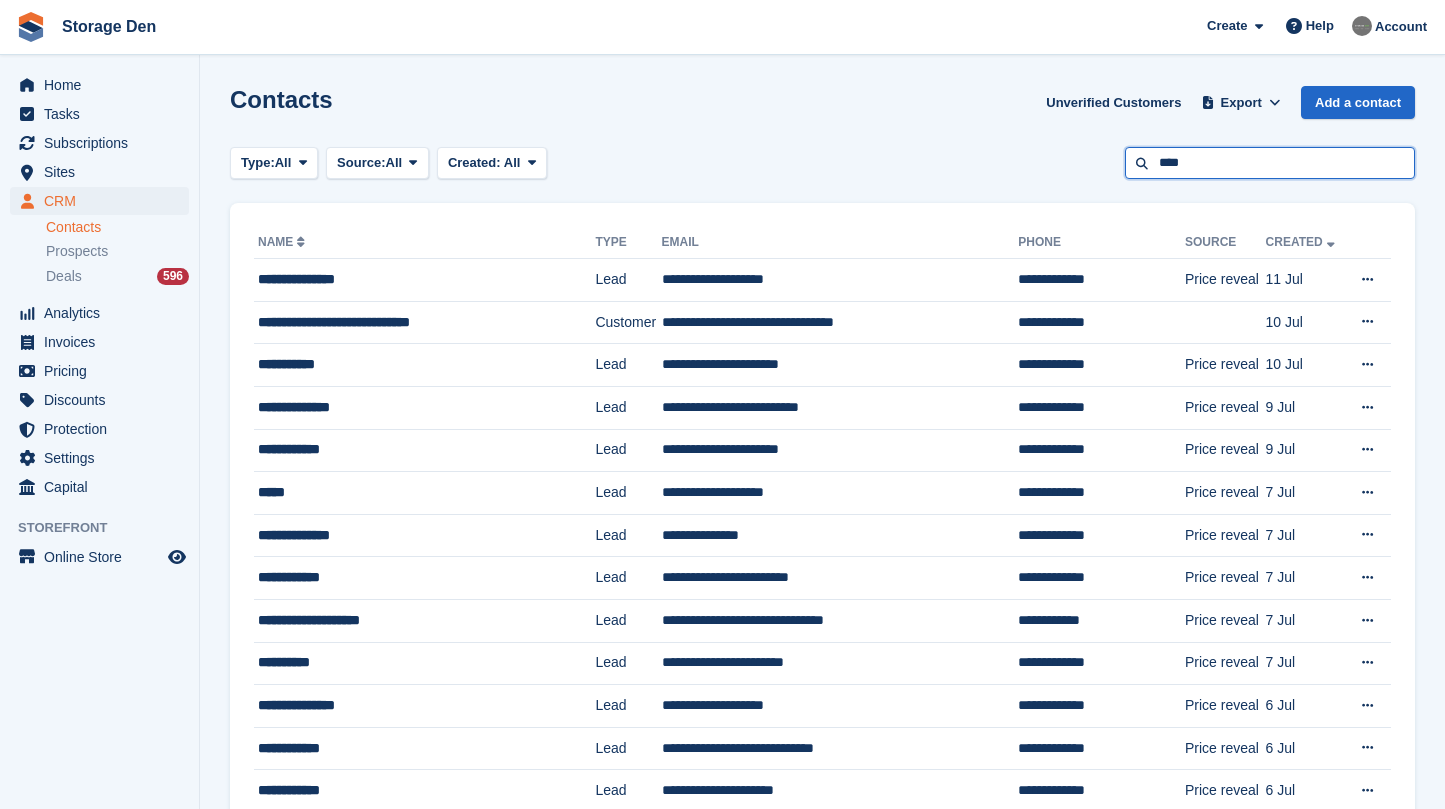 type on "****" 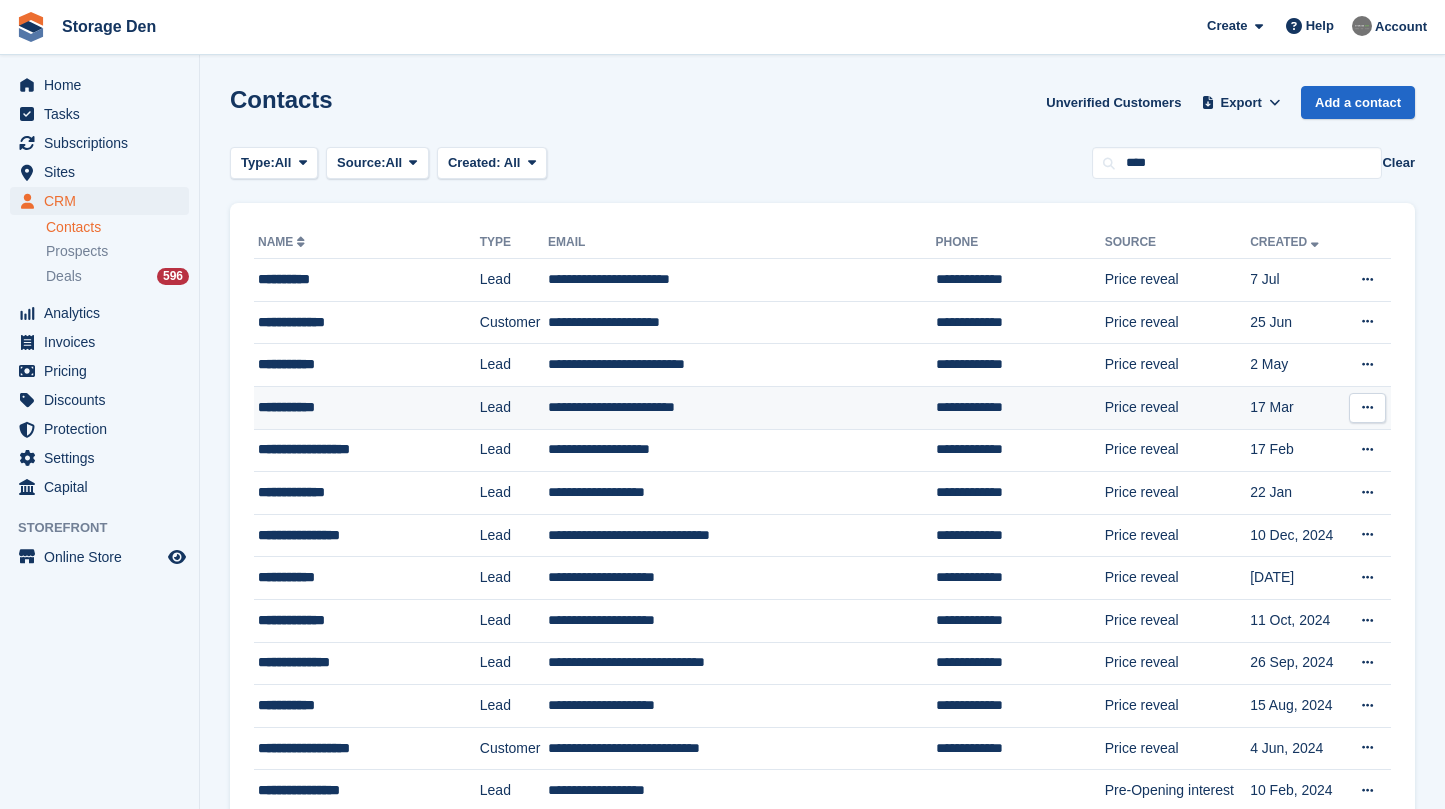 click at bounding box center (1367, 408) 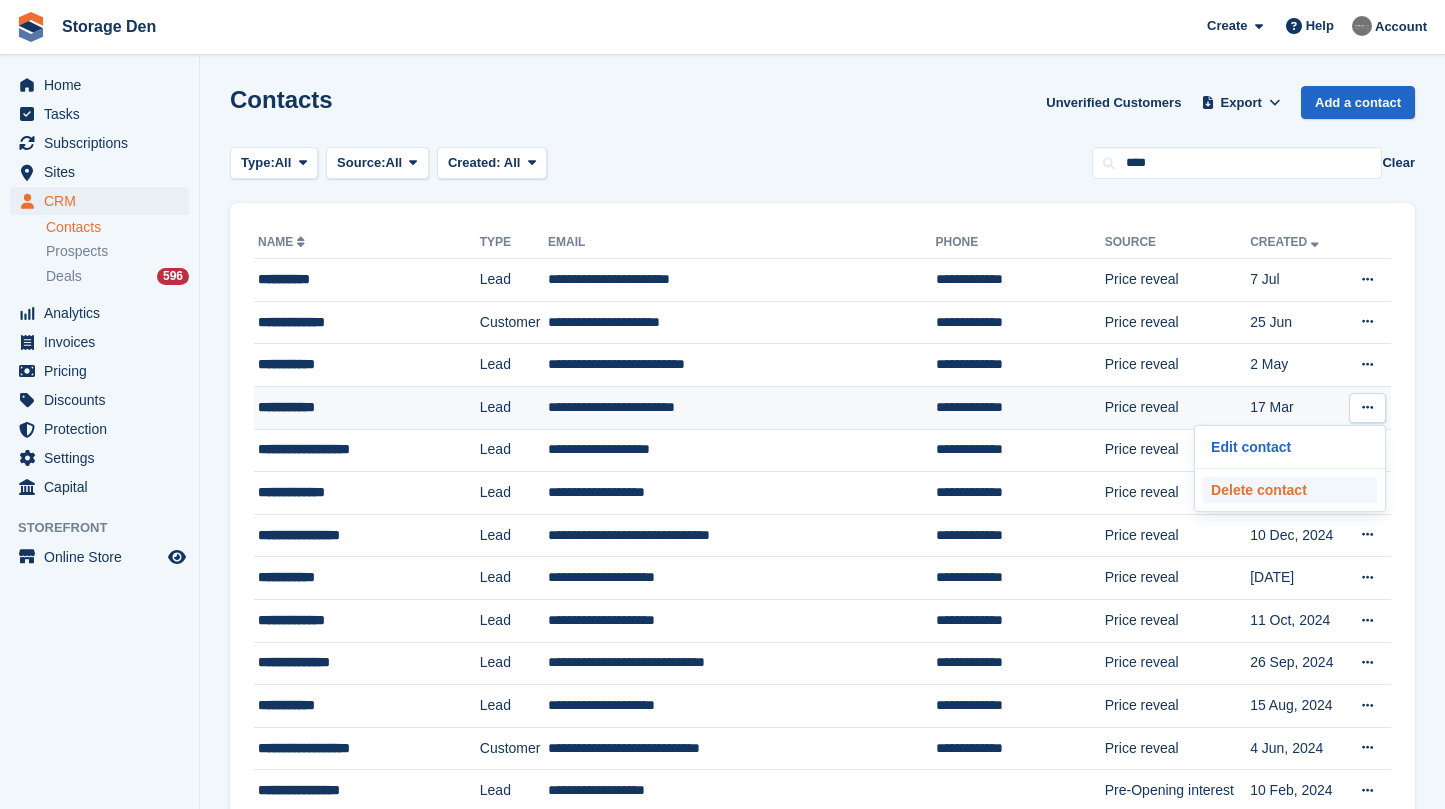 click on "Delete contact" at bounding box center [1290, 490] 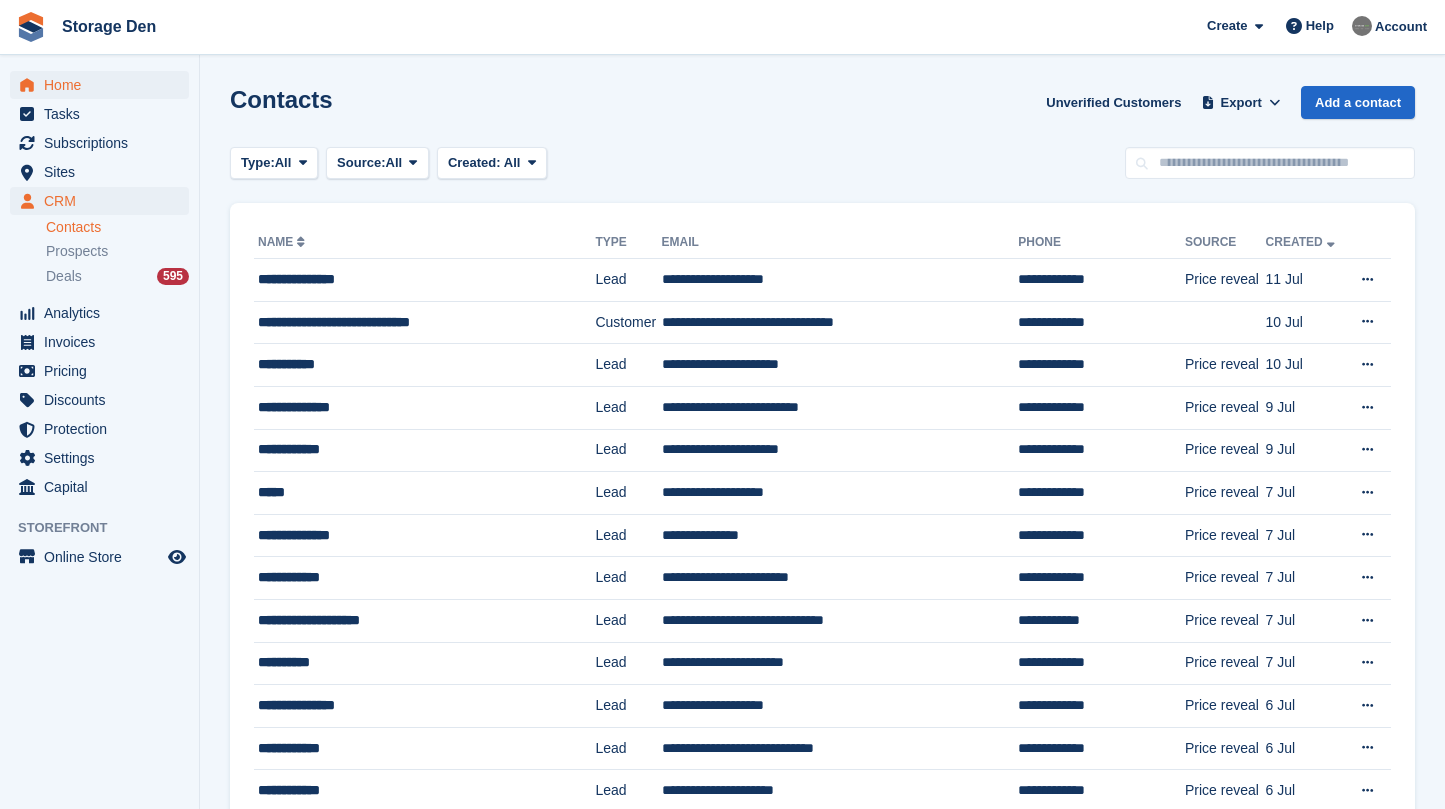 click on "Home" at bounding box center (104, 85) 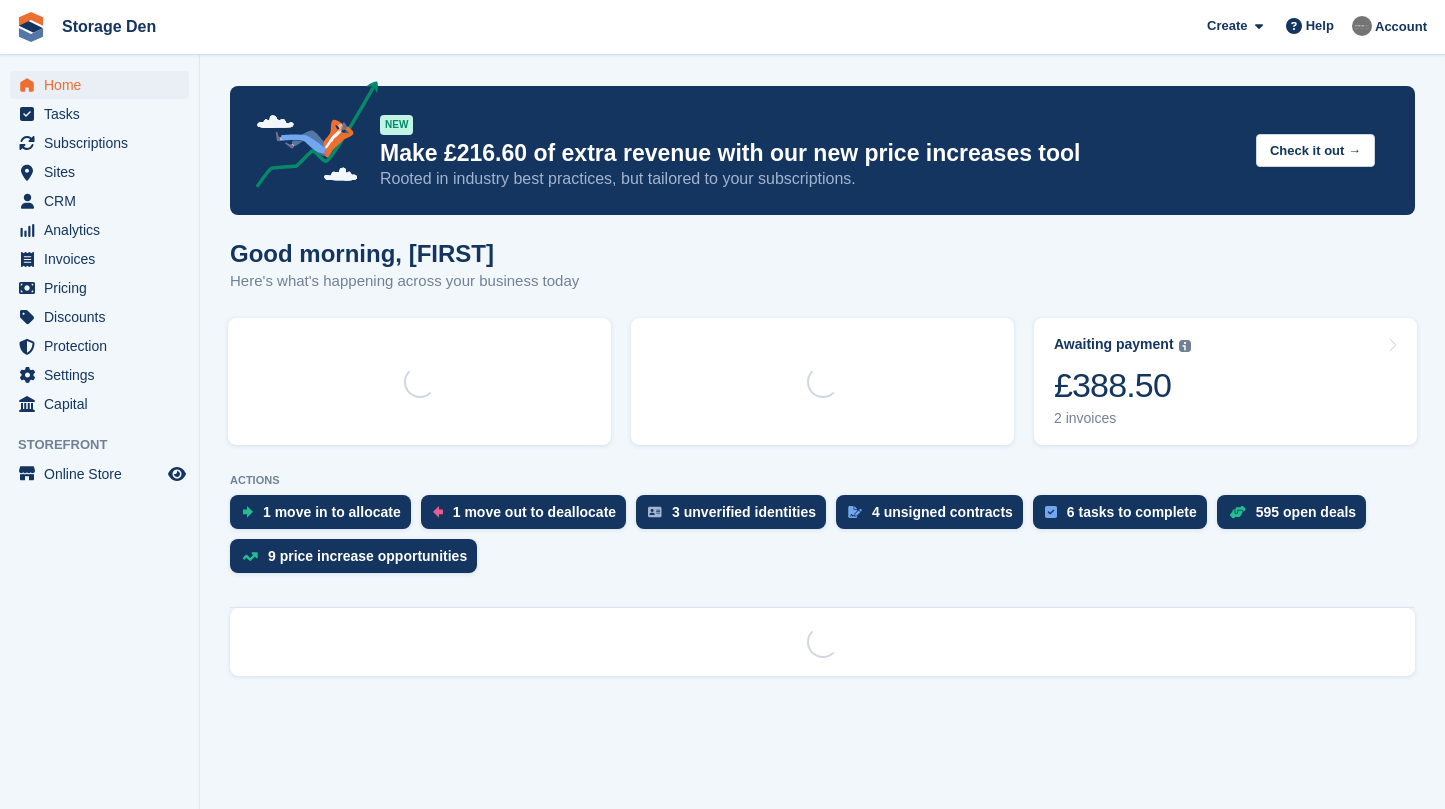 scroll, scrollTop: 0, scrollLeft: 0, axis: both 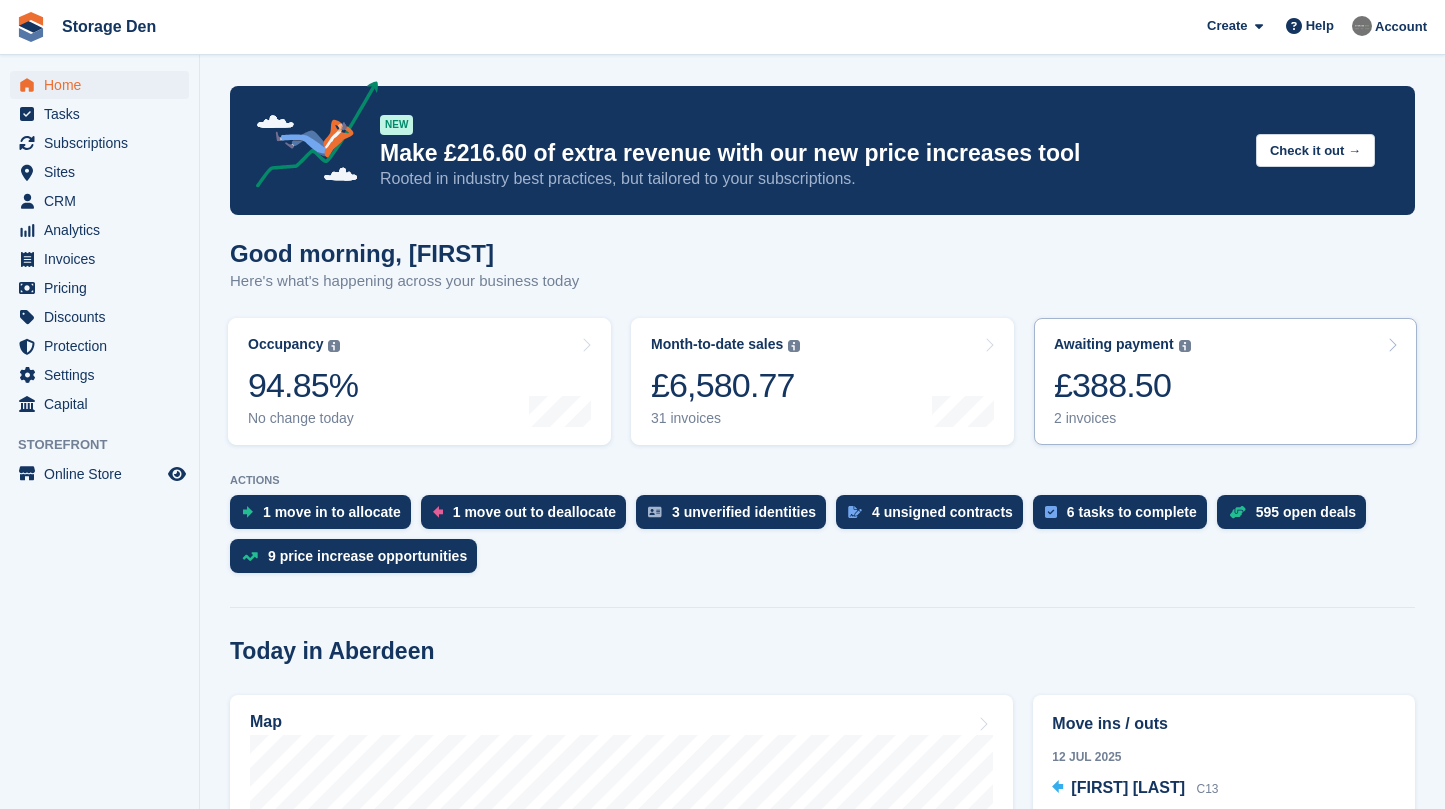 click on "Awaiting payment
The total outstanding balance on all open invoices.
£388.50
2 invoices" at bounding box center [1225, 381] 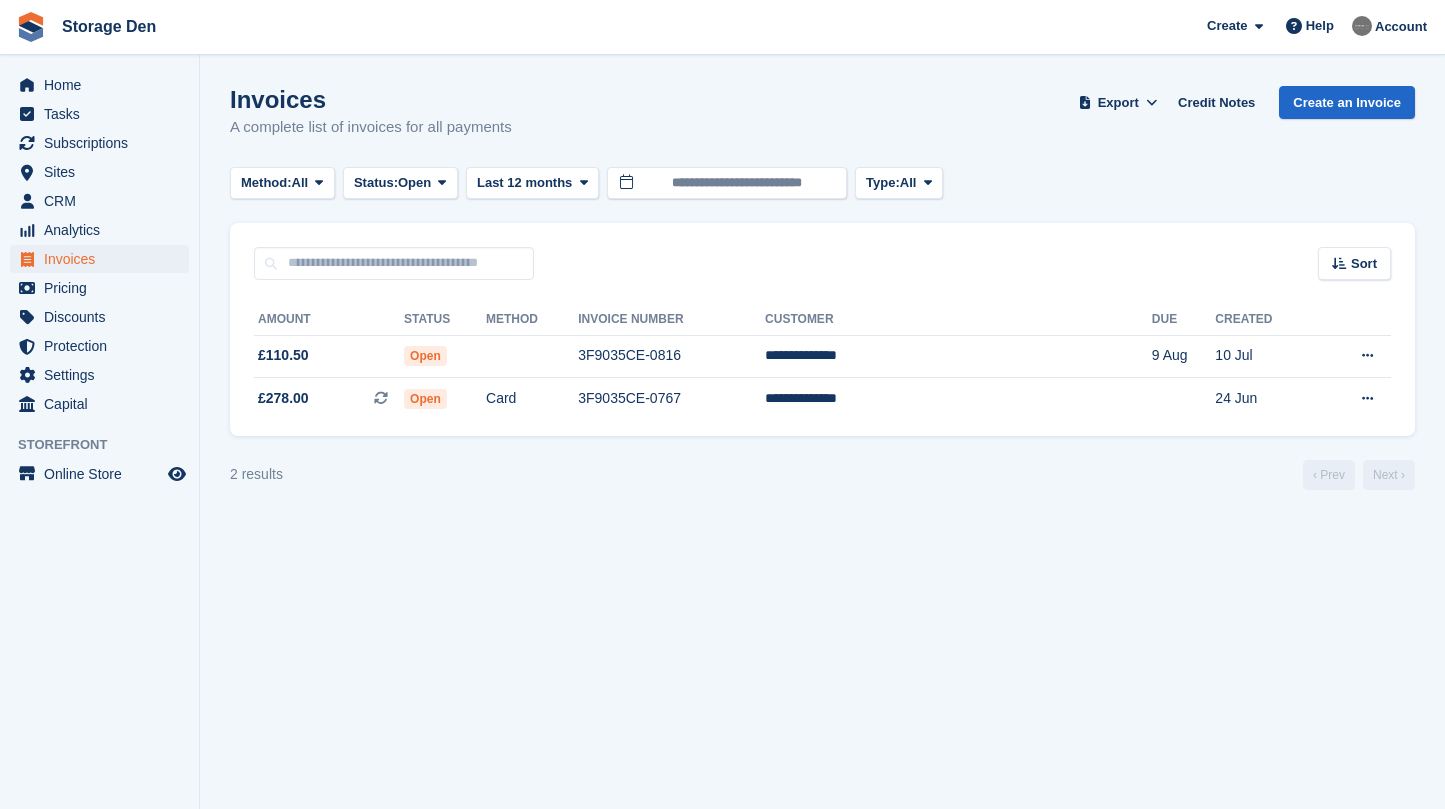scroll, scrollTop: 0, scrollLeft: 0, axis: both 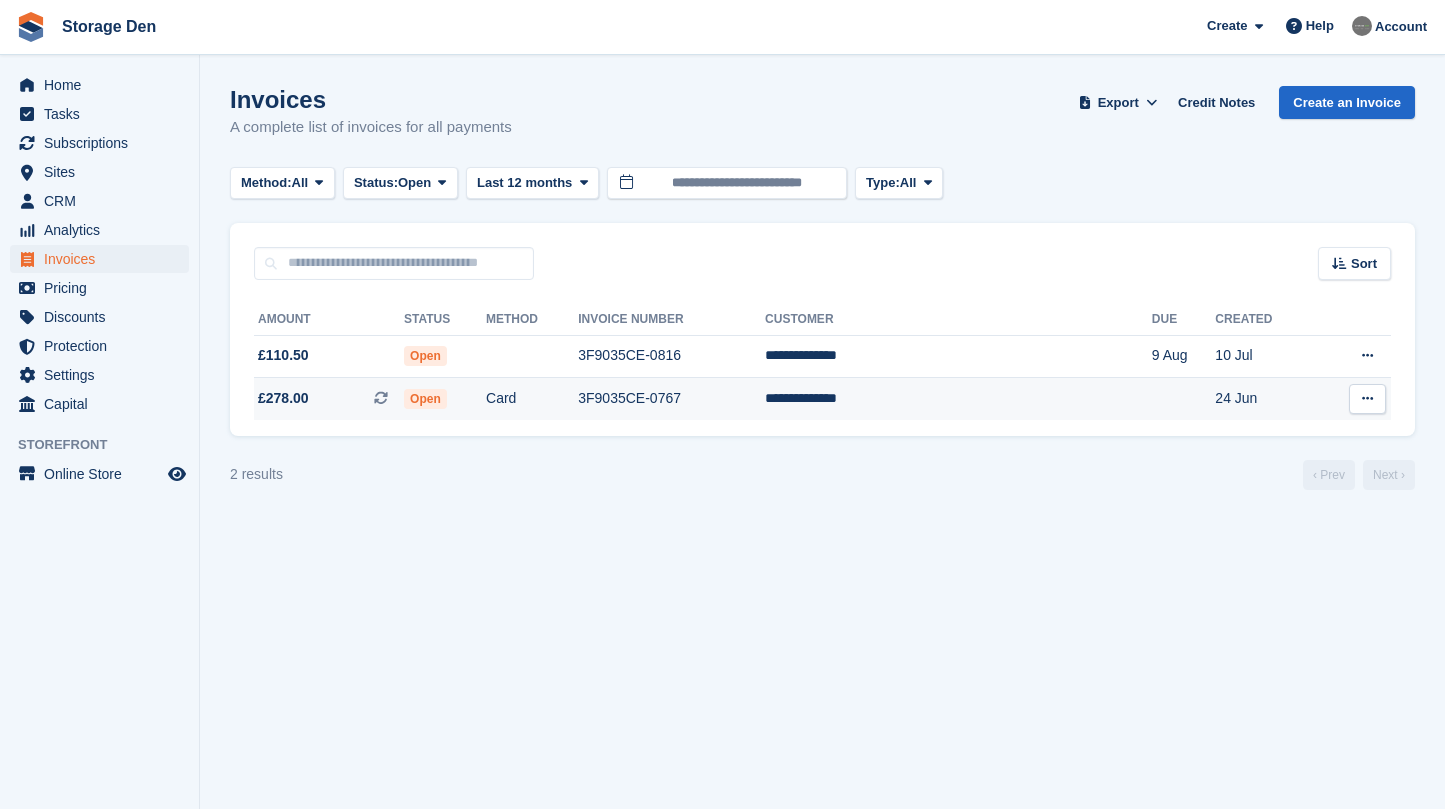 click on "£278.00
This is a recurring subscription invoice." at bounding box center [329, 398] 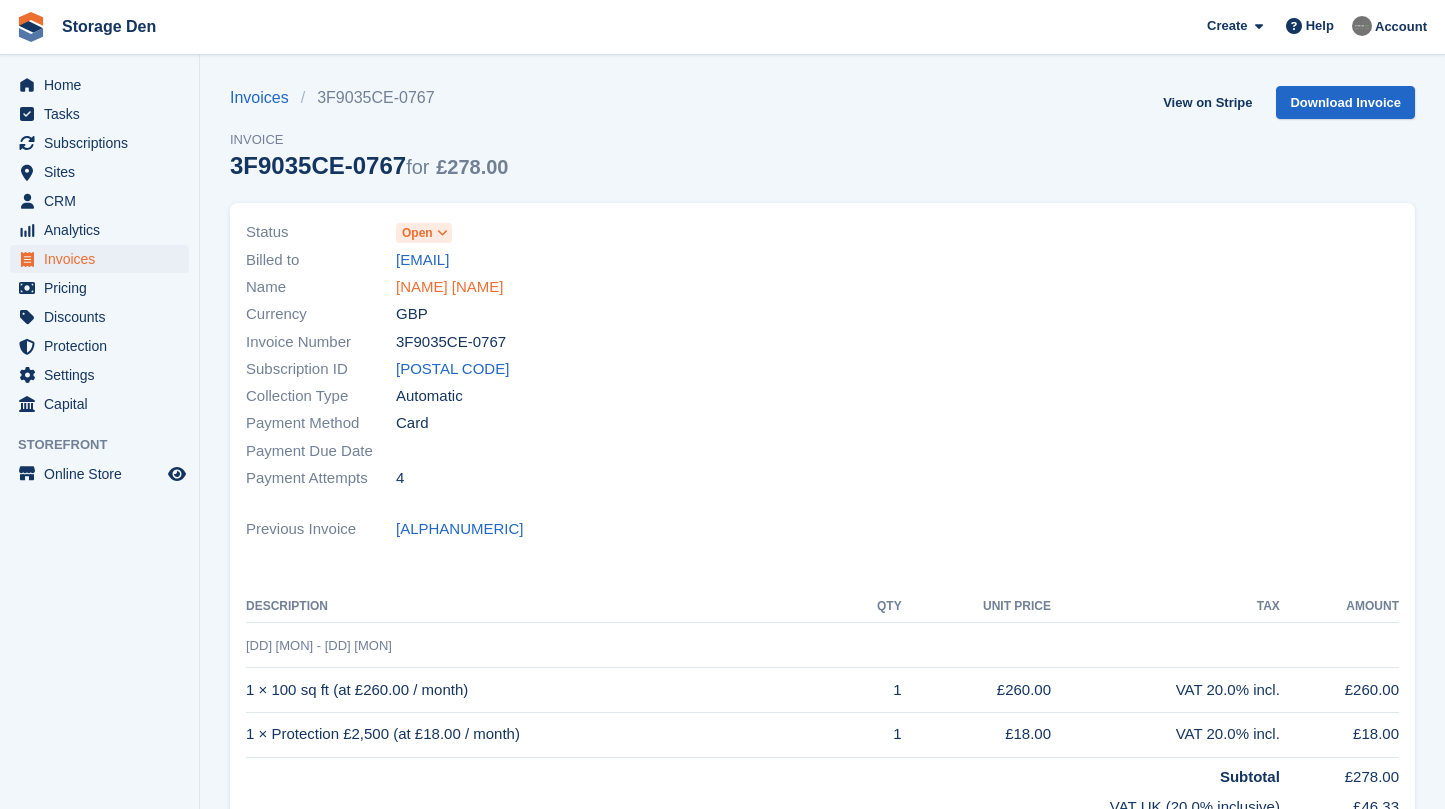scroll, scrollTop: 0, scrollLeft: 0, axis: both 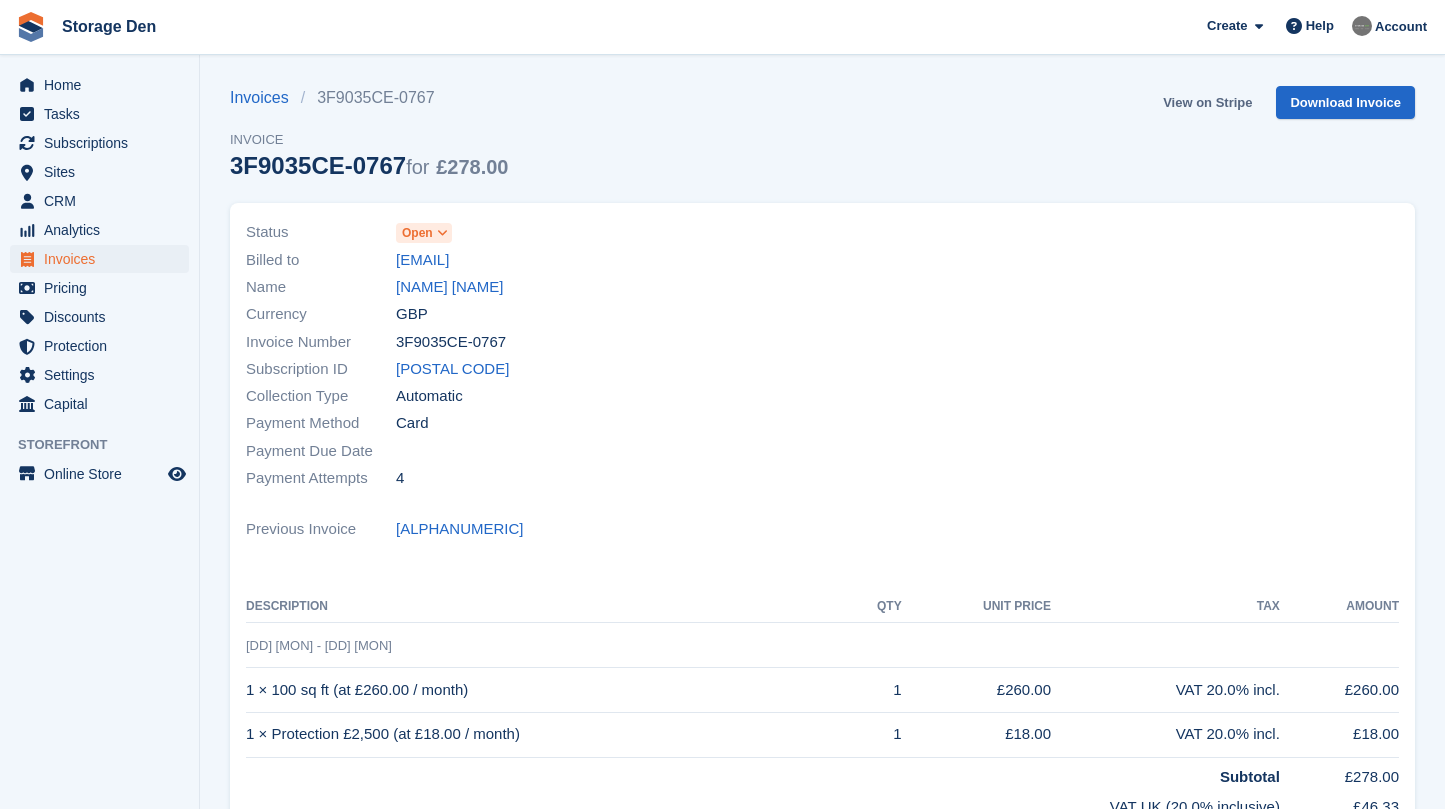 click on "View on Stripe" at bounding box center (1207, 102) 